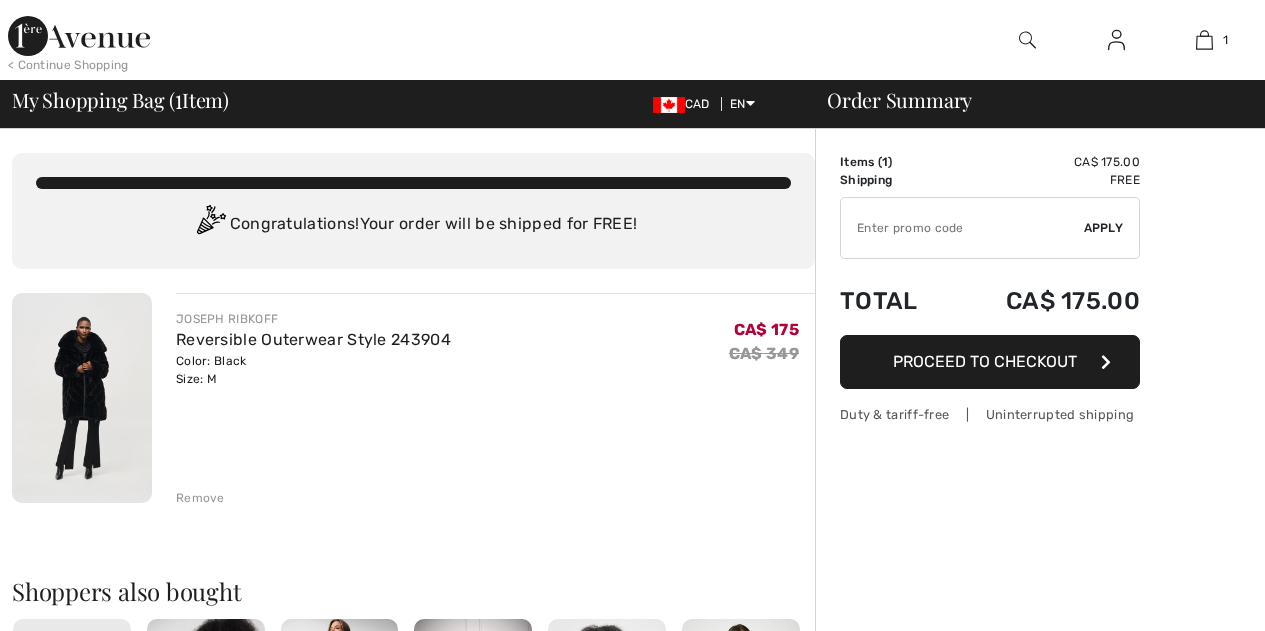 scroll, scrollTop: 0, scrollLeft: 0, axis: both 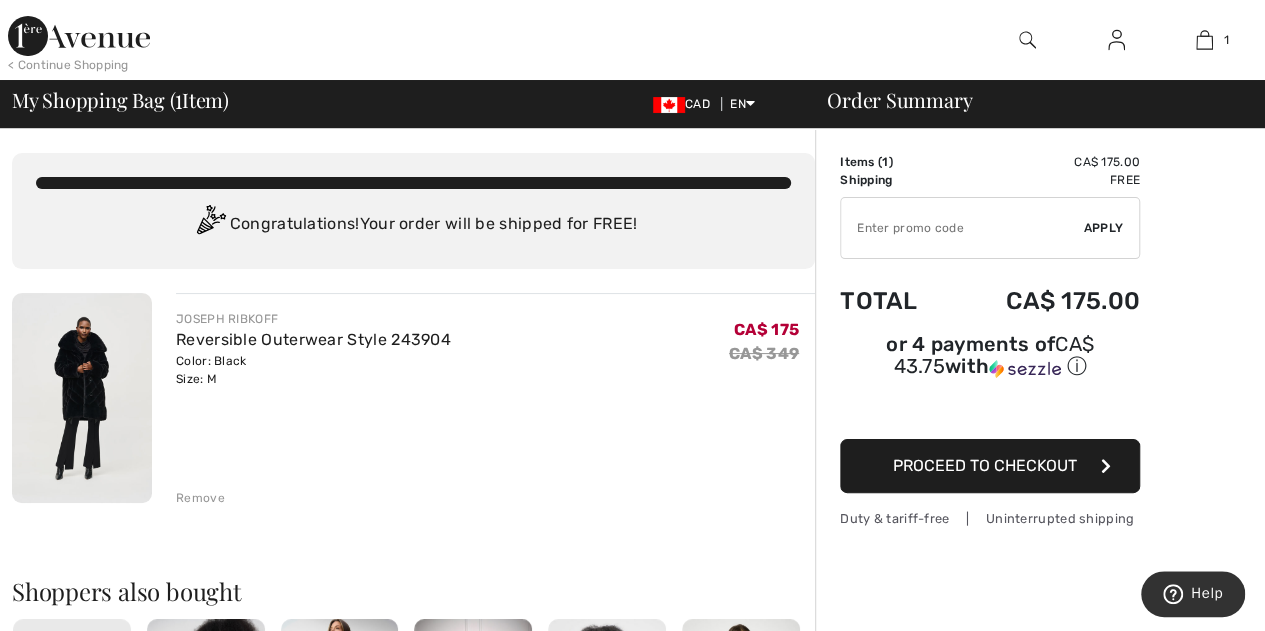 click at bounding box center (962, 228) 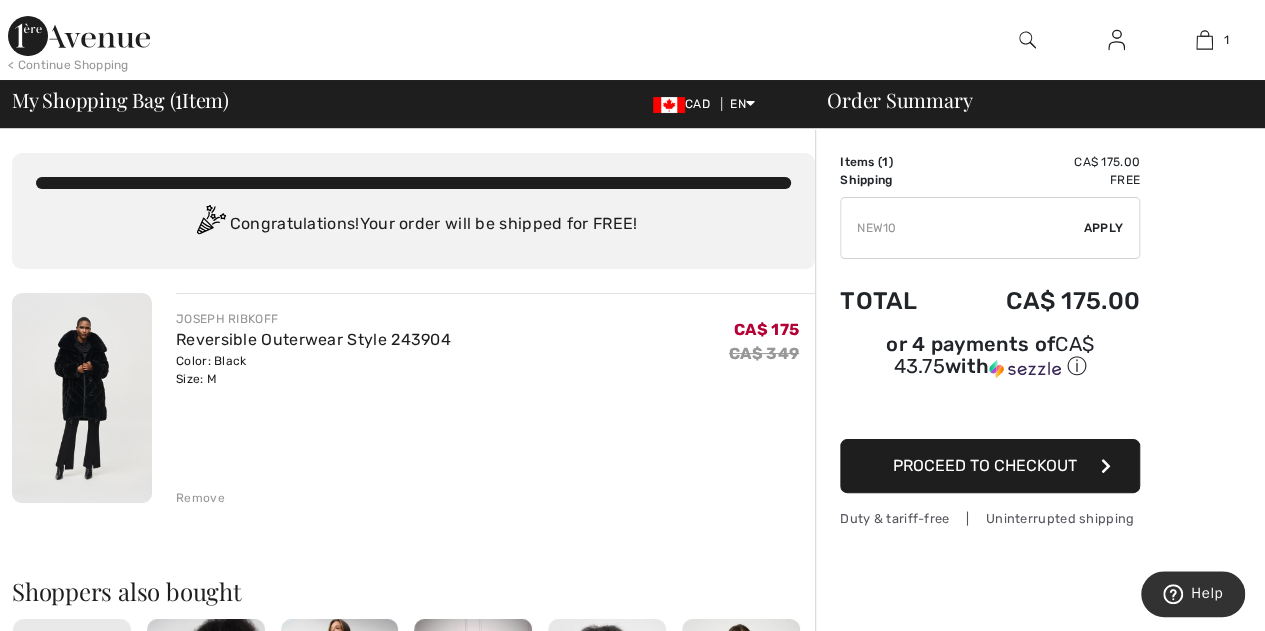 type on "NEW10" 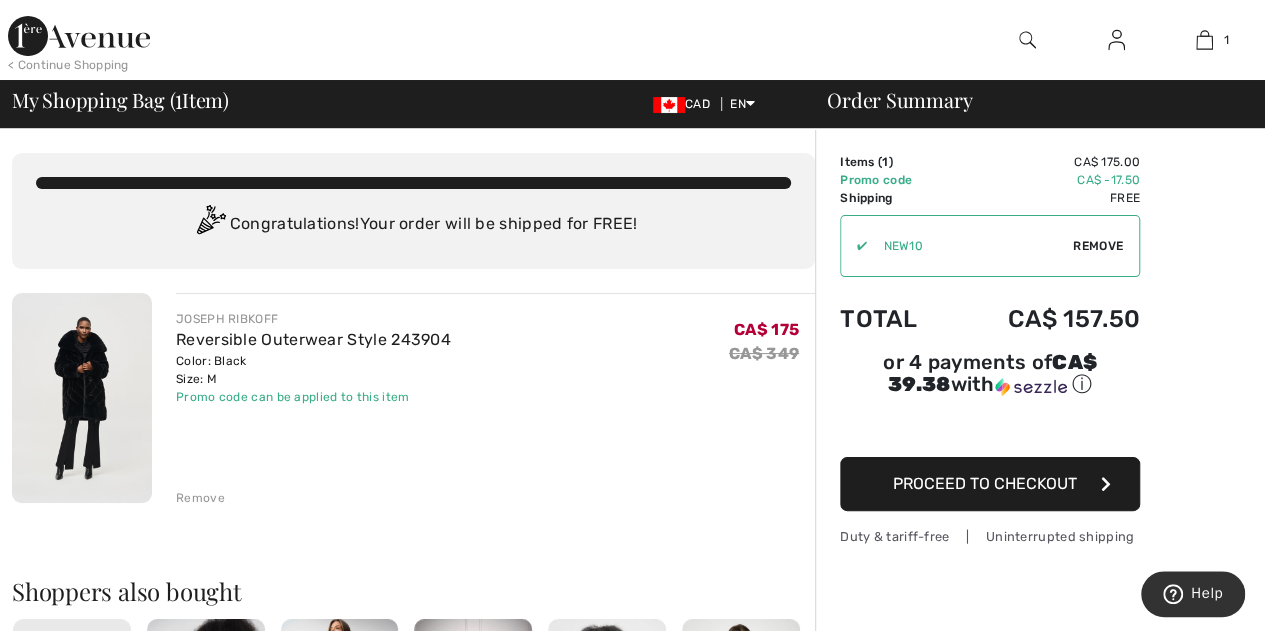 click on "Remove" at bounding box center (1098, 246) 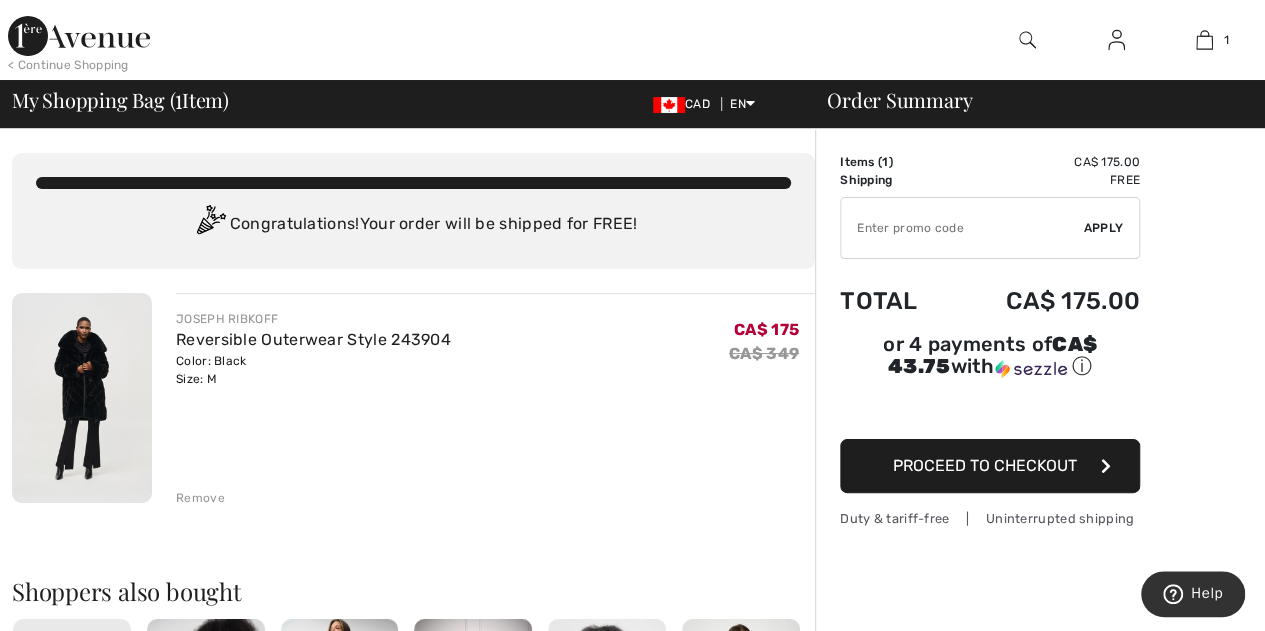 click at bounding box center [962, 228] 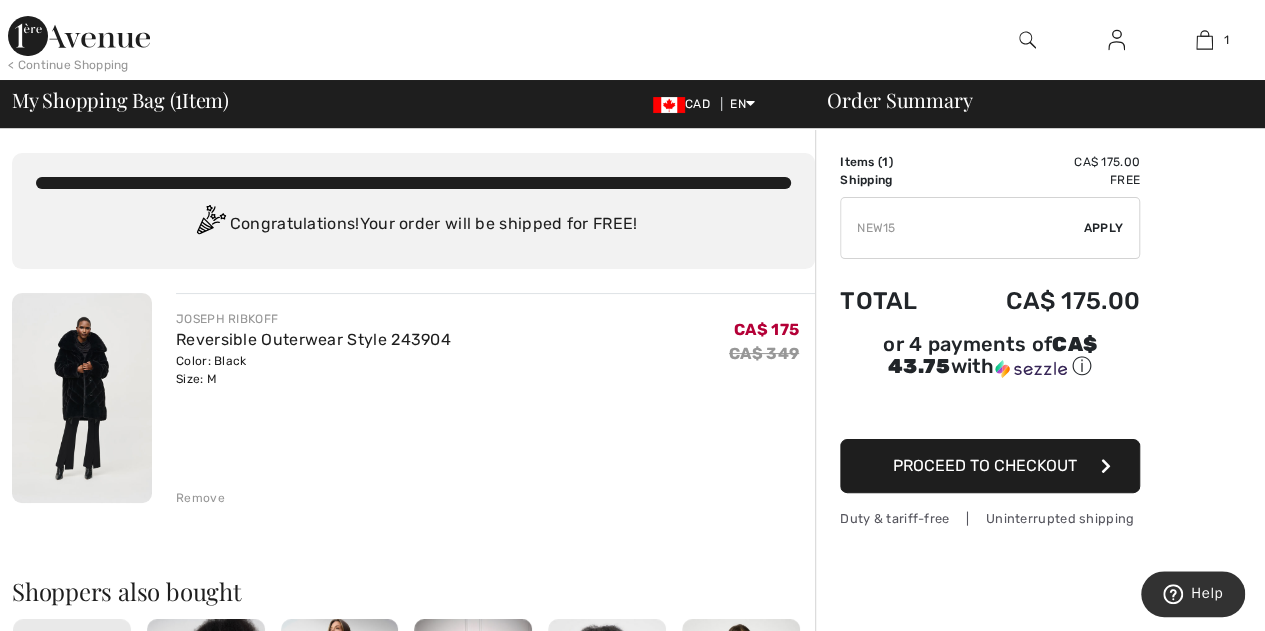 type on "NEW15" 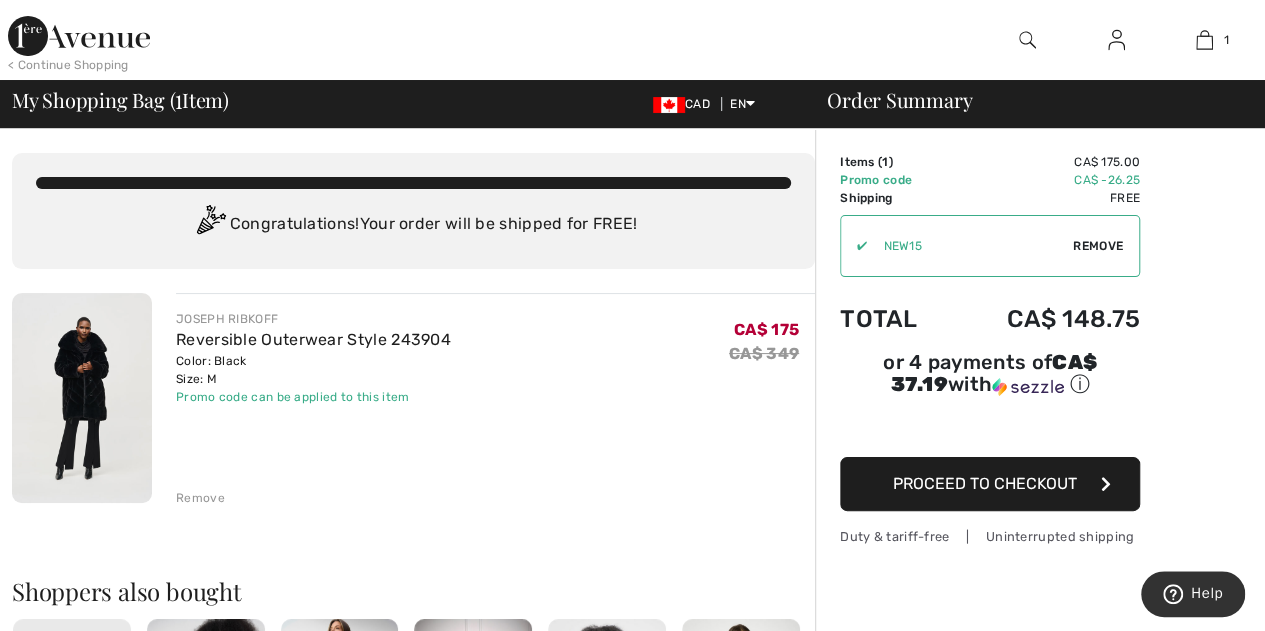 click on "Proceed to Checkout" at bounding box center [985, 483] 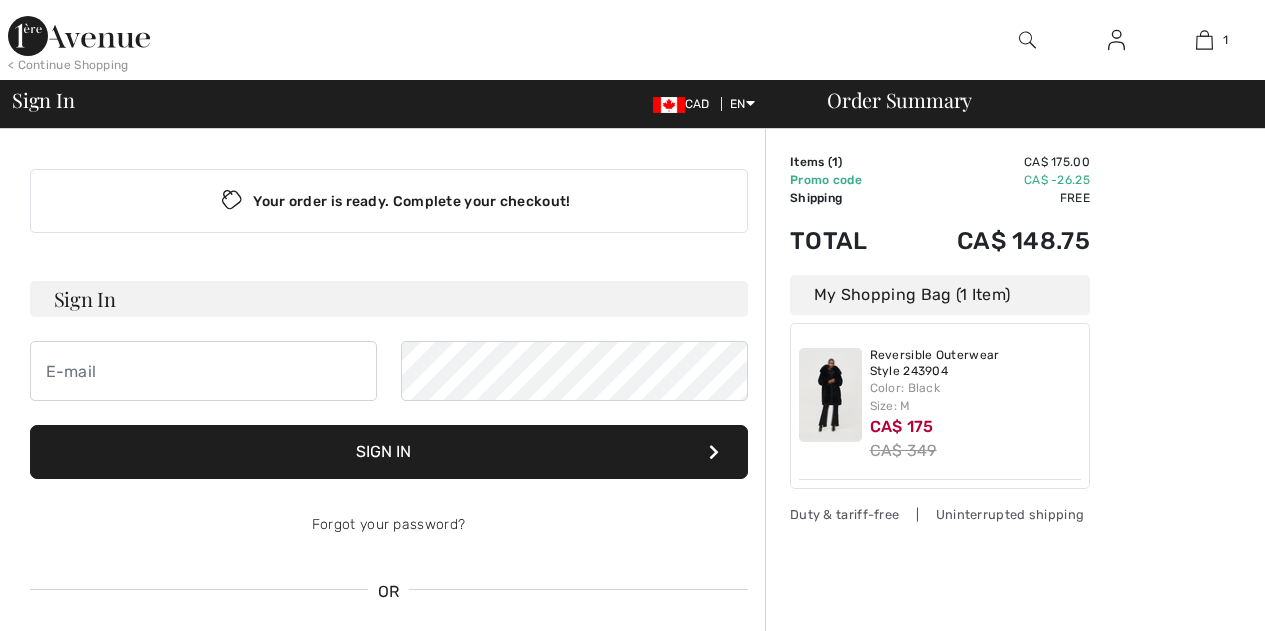 scroll, scrollTop: 0, scrollLeft: 0, axis: both 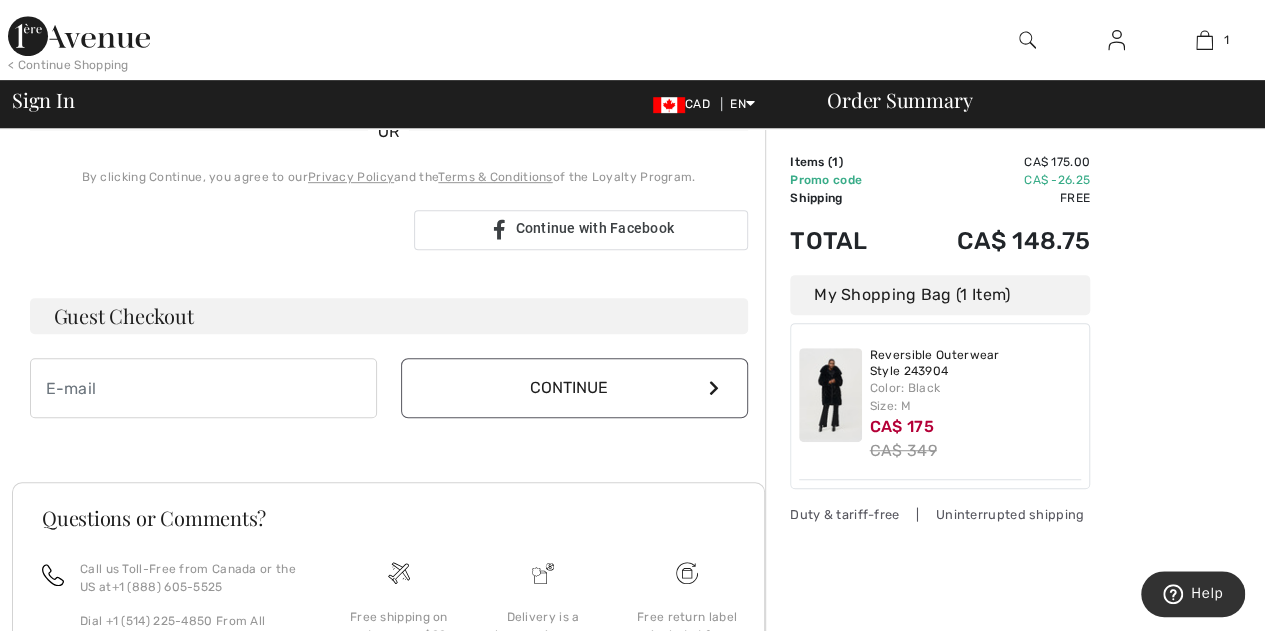 click at bounding box center [830, 395] 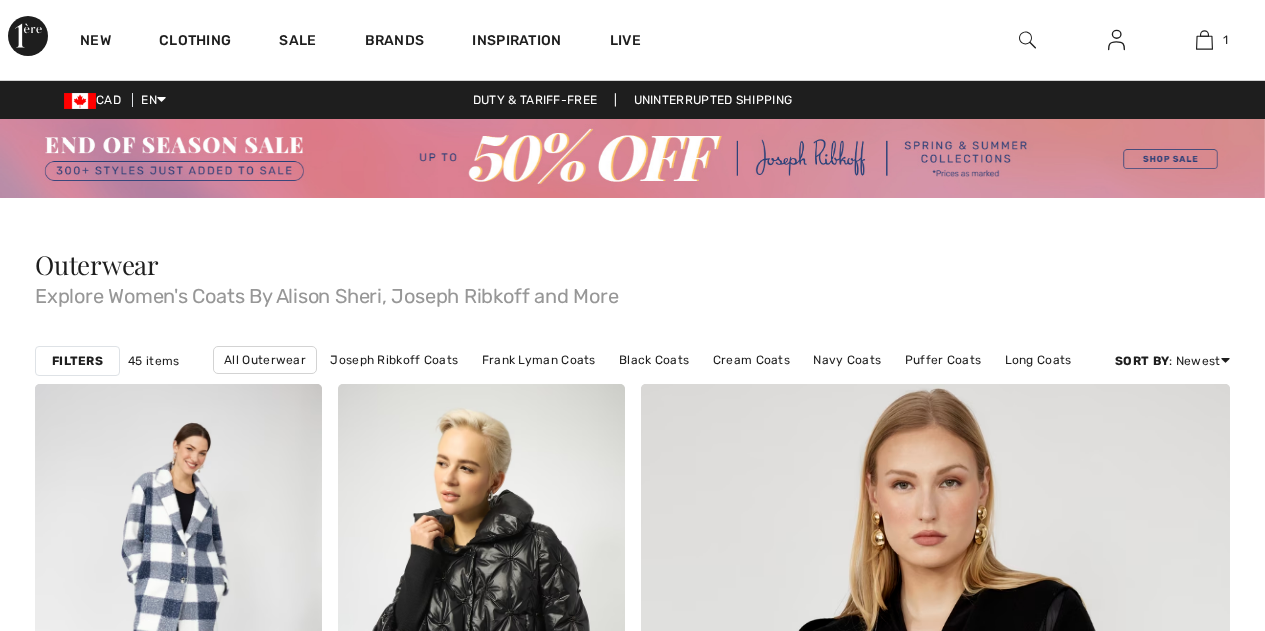 scroll, scrollTop: 0, scrollLeft: 0, axis: both 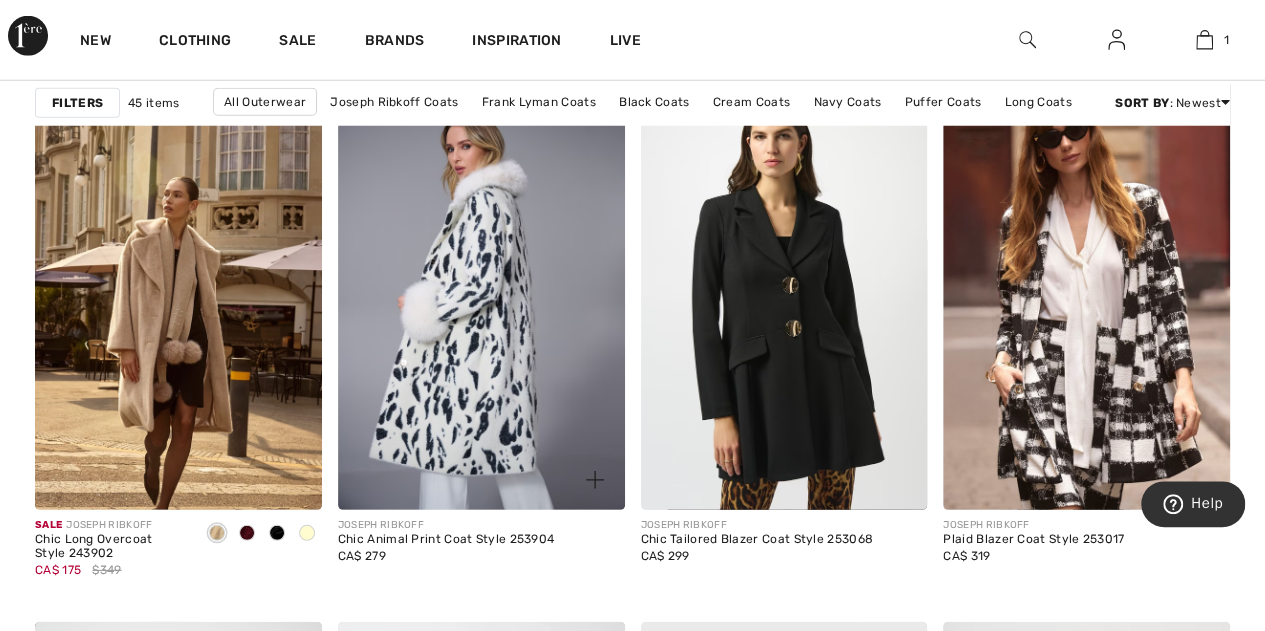 click at bounding box center (481, 295) 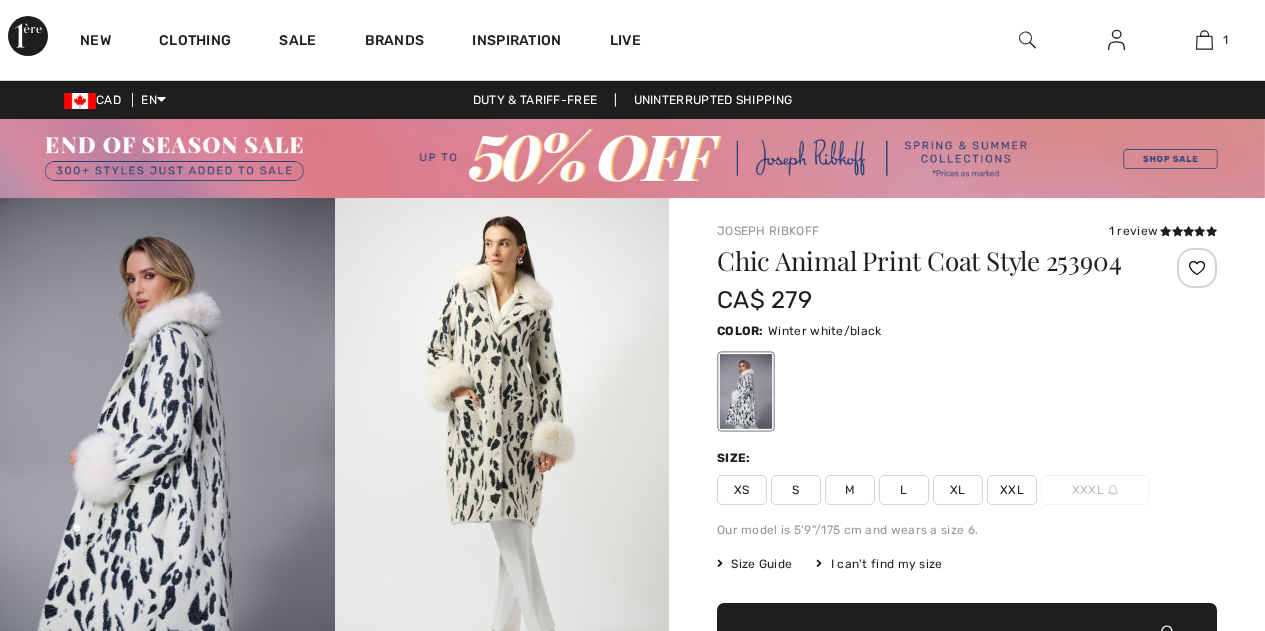 scroll, scrollTop: 0, scrollLeft: 0, axis: both 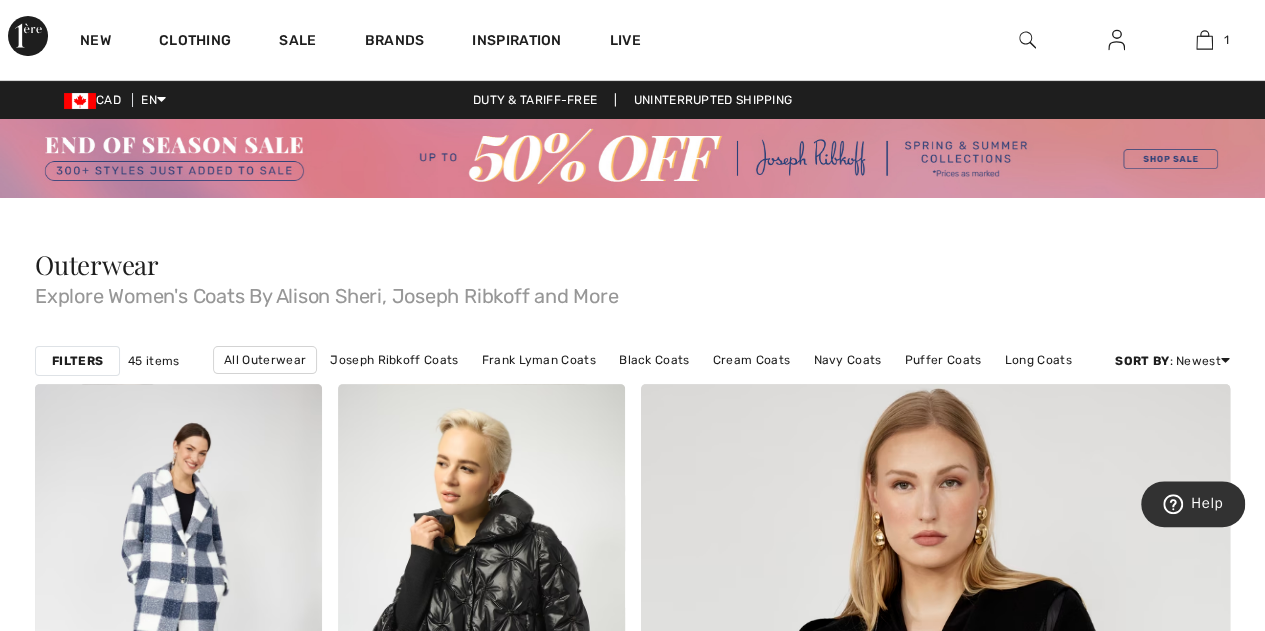 click at bounding box center [632, 158] 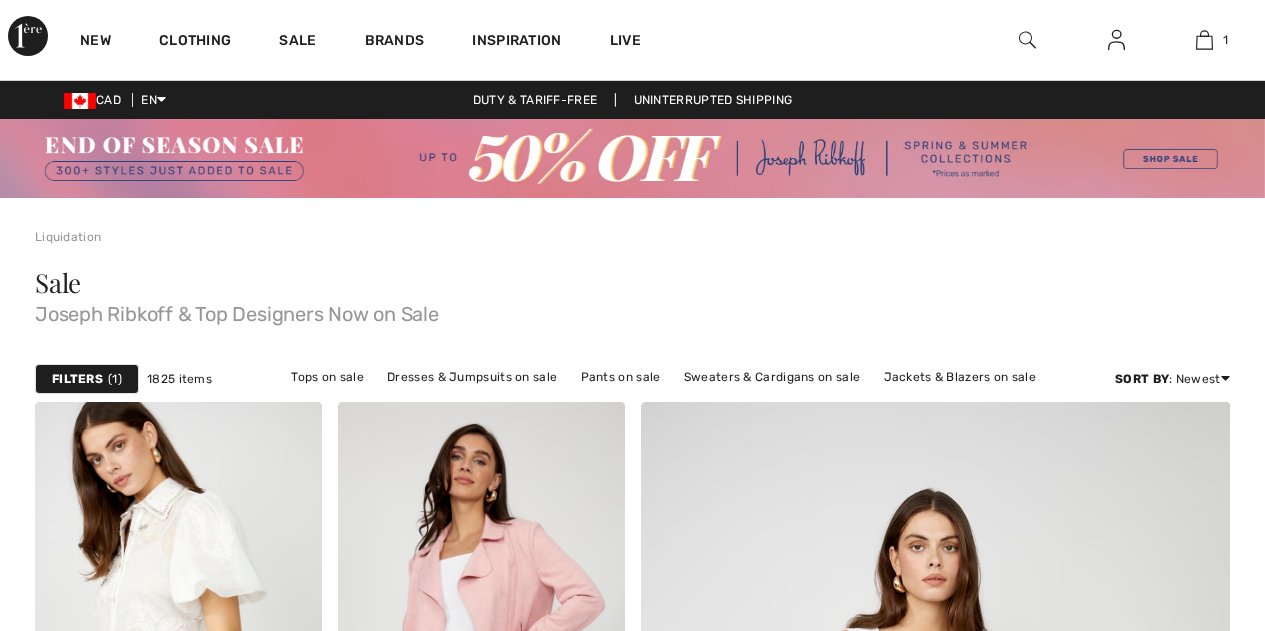 scroll, scrollTop: 0, scrollLeft: 0, axis: both 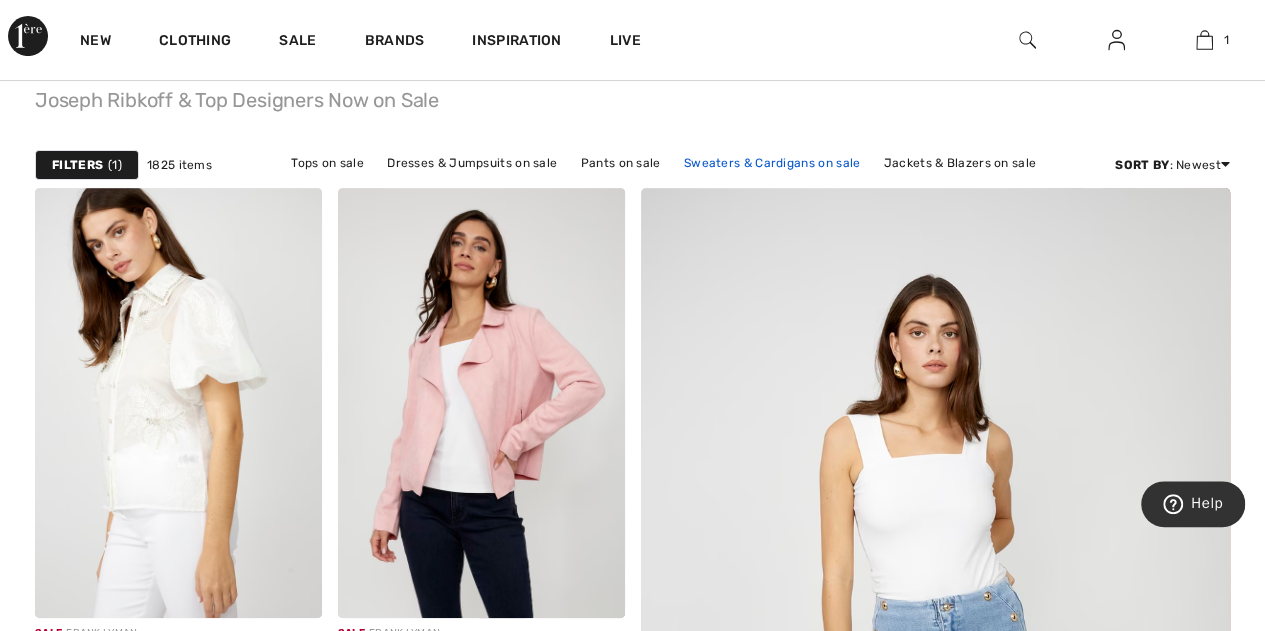 click on "Sweaters & Cardigans on sale" at bounding box center (772, 163) 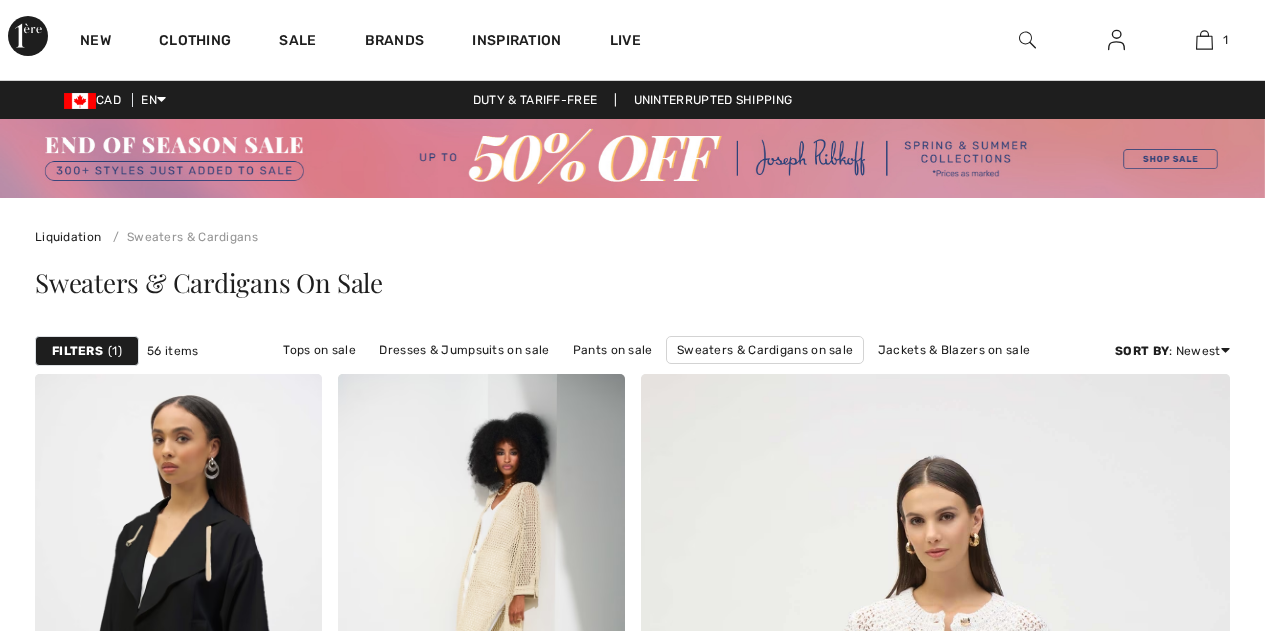 scroll, scrollTop: 0, scrollLeft: 0, axis: both 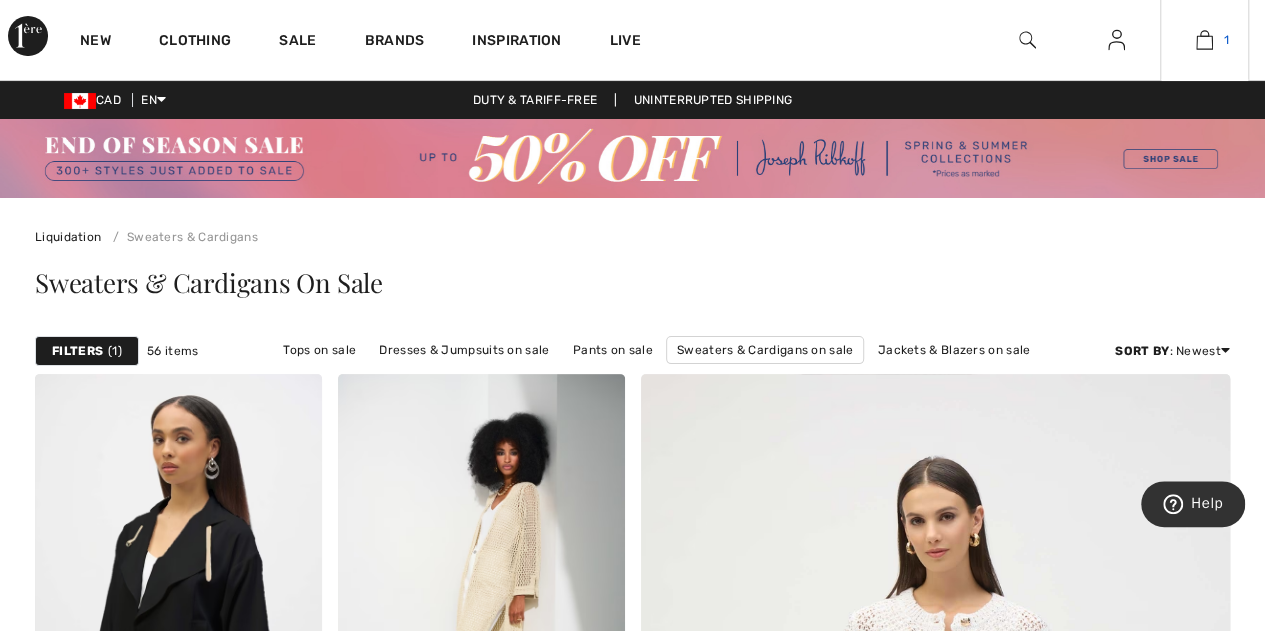 click at bounding box center [1204, 40] 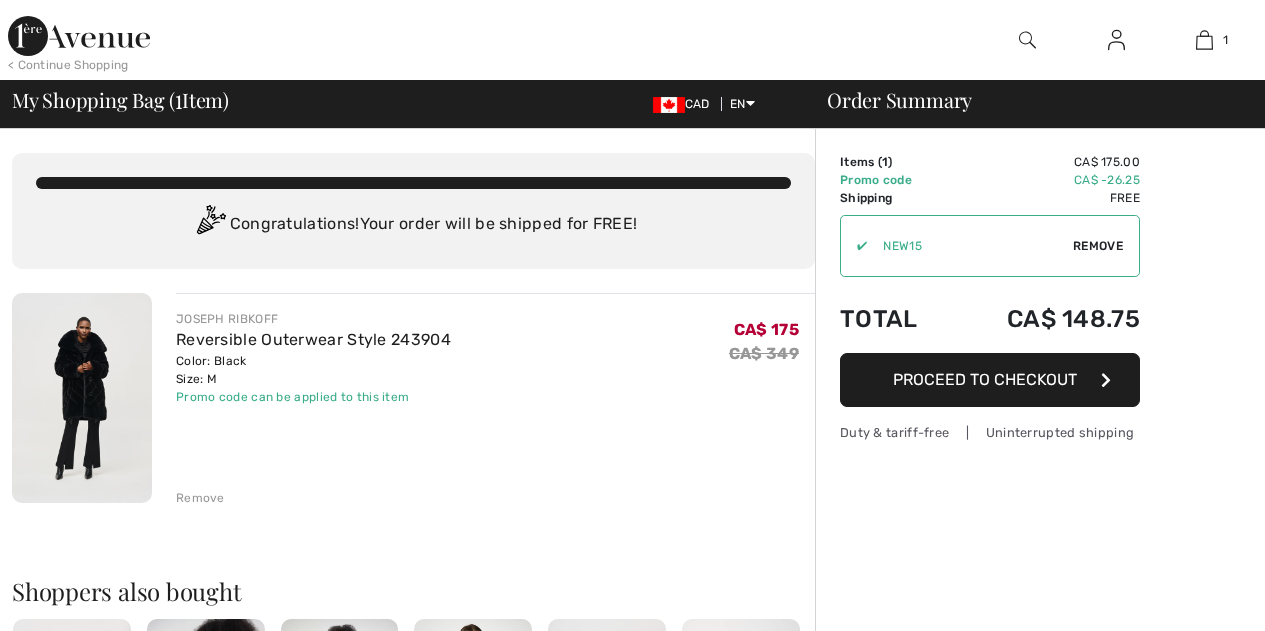 scroll, scrollTop: 0, scrollLeft: 0, axis: both 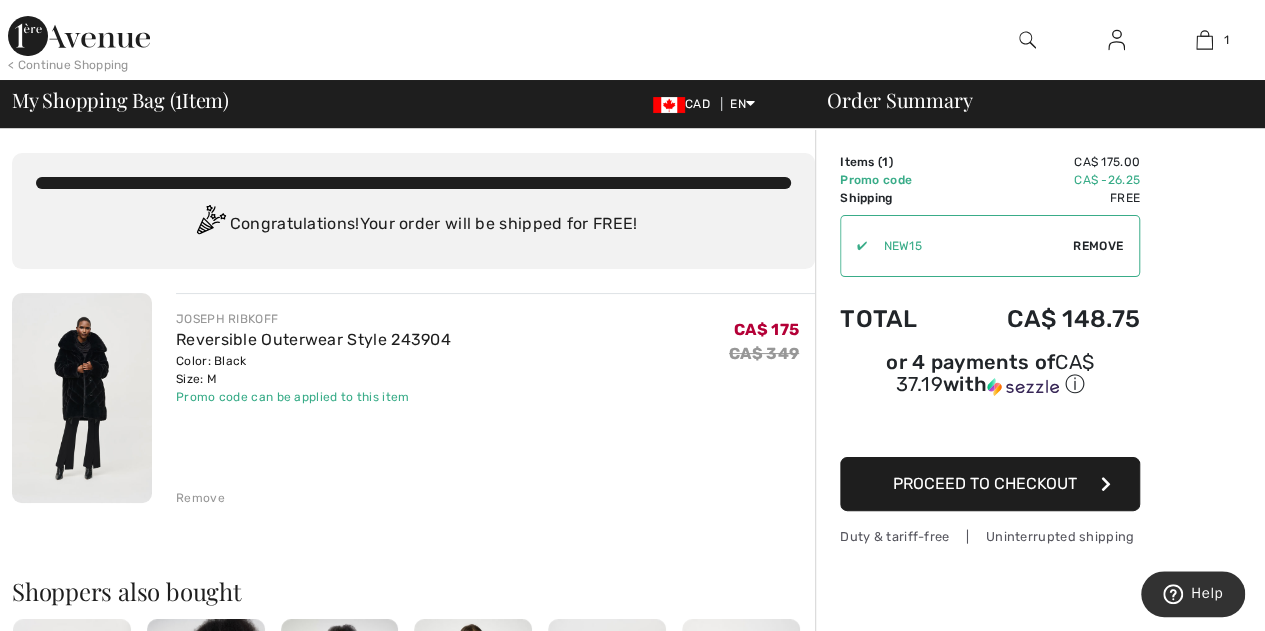 click at bounding box center [82, 398] 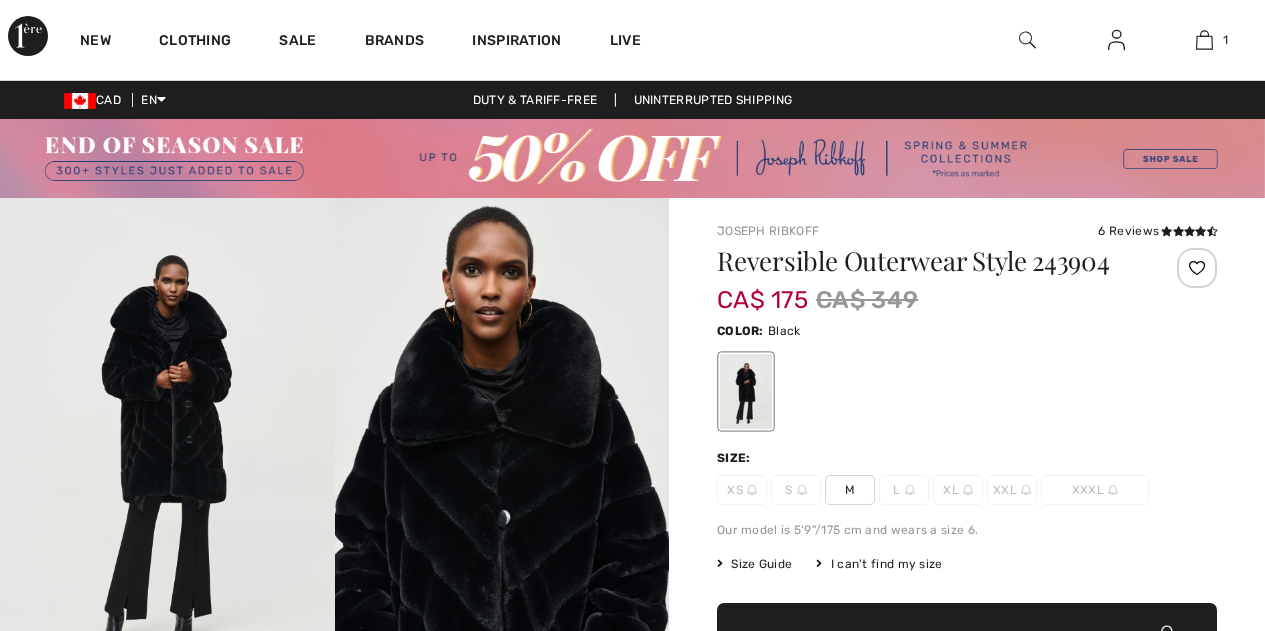 scroll, scrollTop: 0, scrollLeft: 0, axis: both 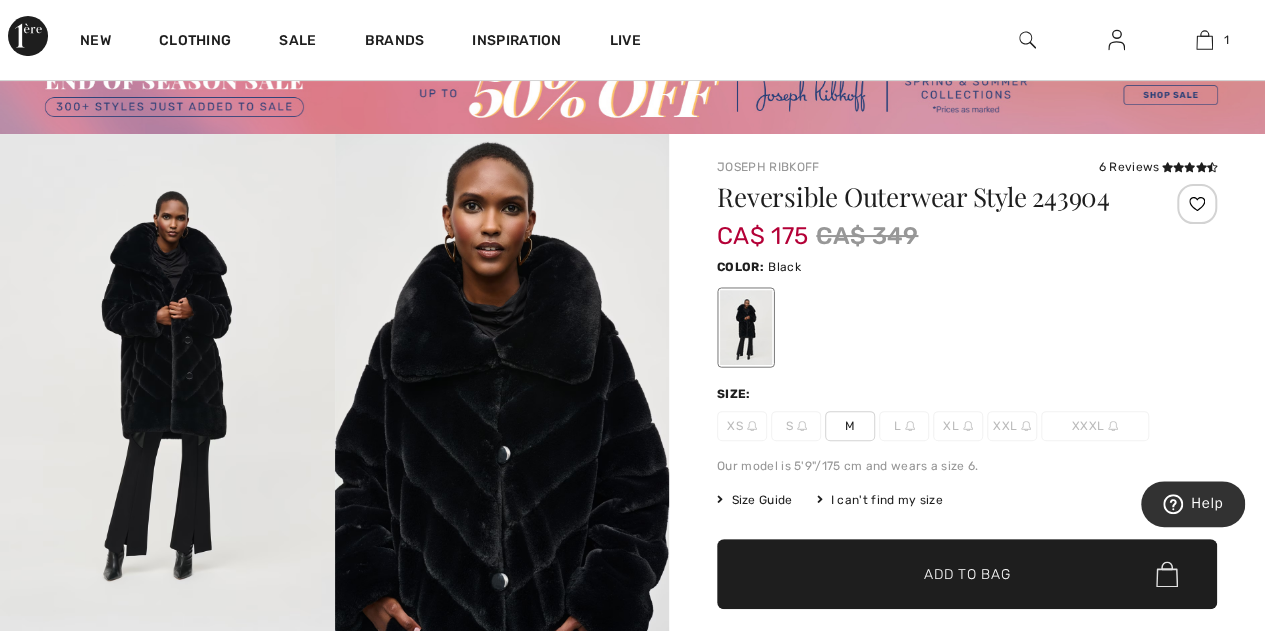click at bounding box center (167, 385) 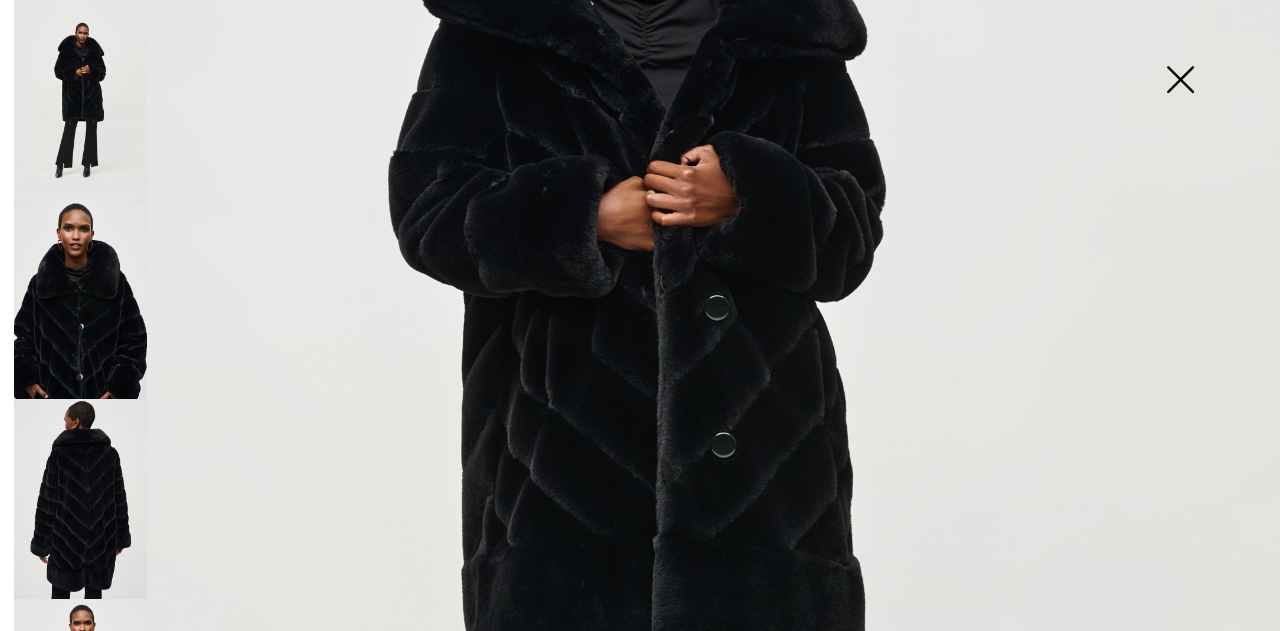 scroll, scrollTop: 483, scrollLeft: 0, axis: vertical 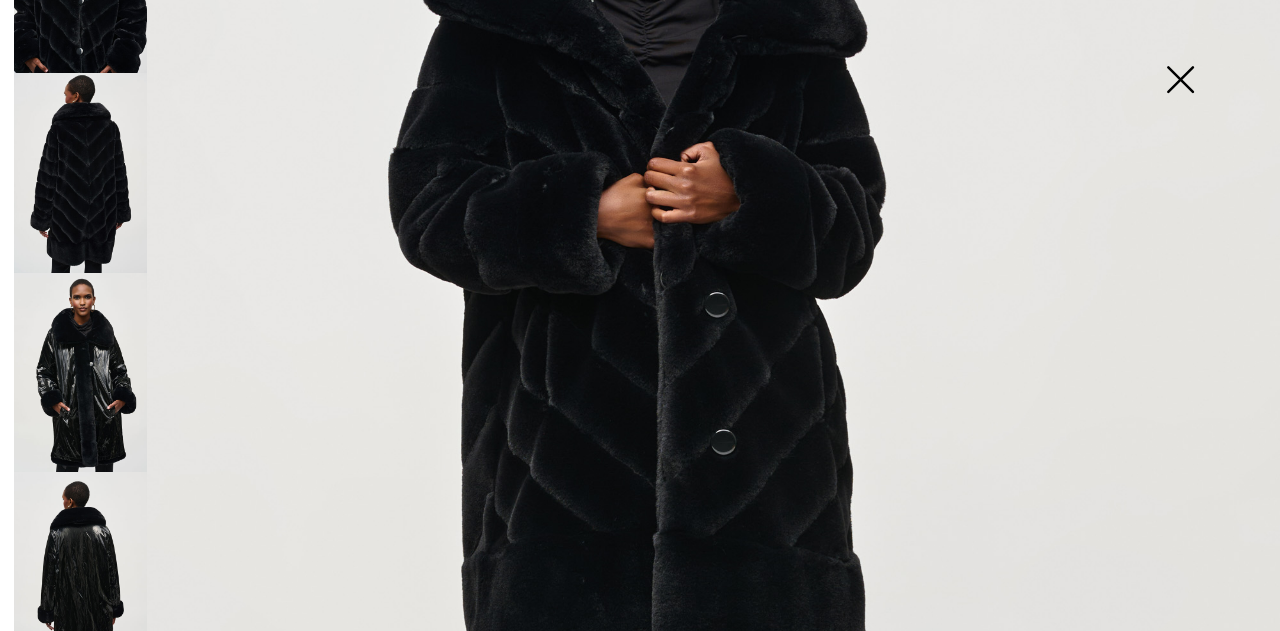 click at bounding box center [80, 373] 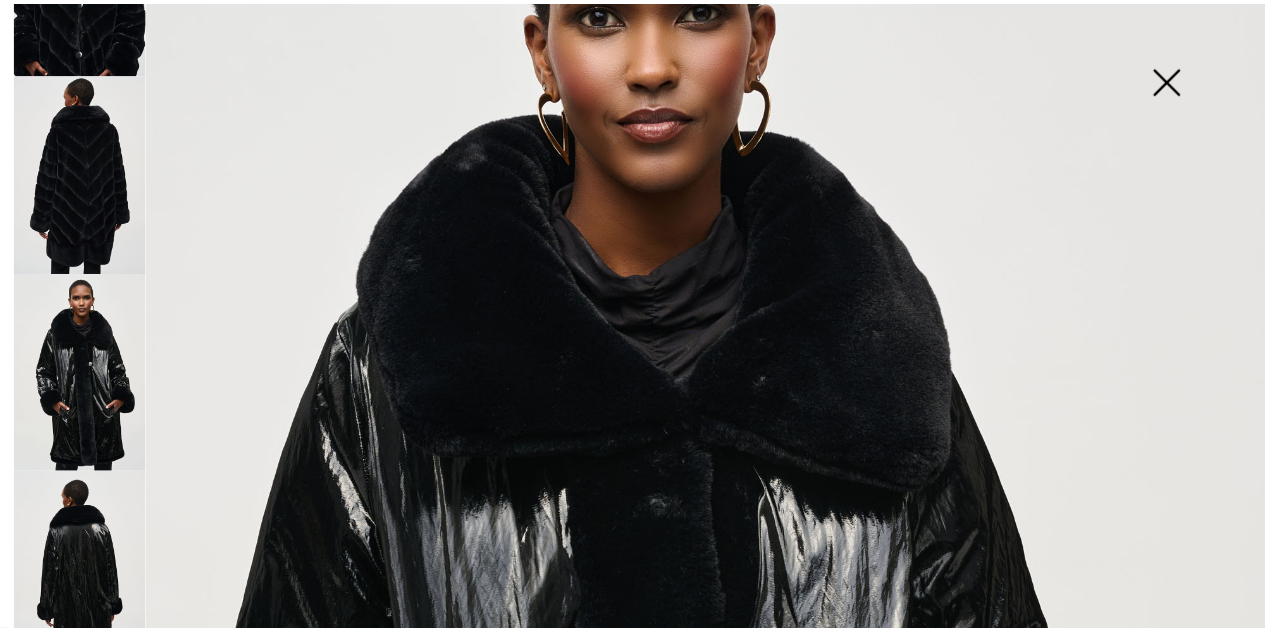 scroll, scrollTop: 0, scrollLeft: 0, axis: both 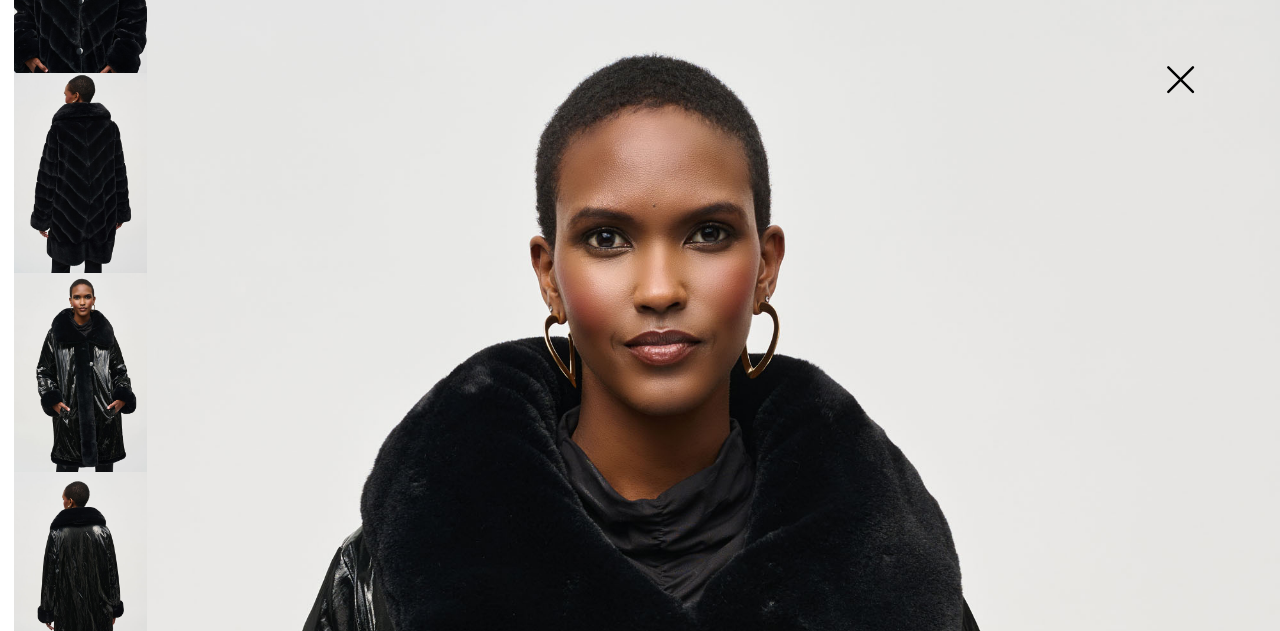 click at bounding box center [80, 373] 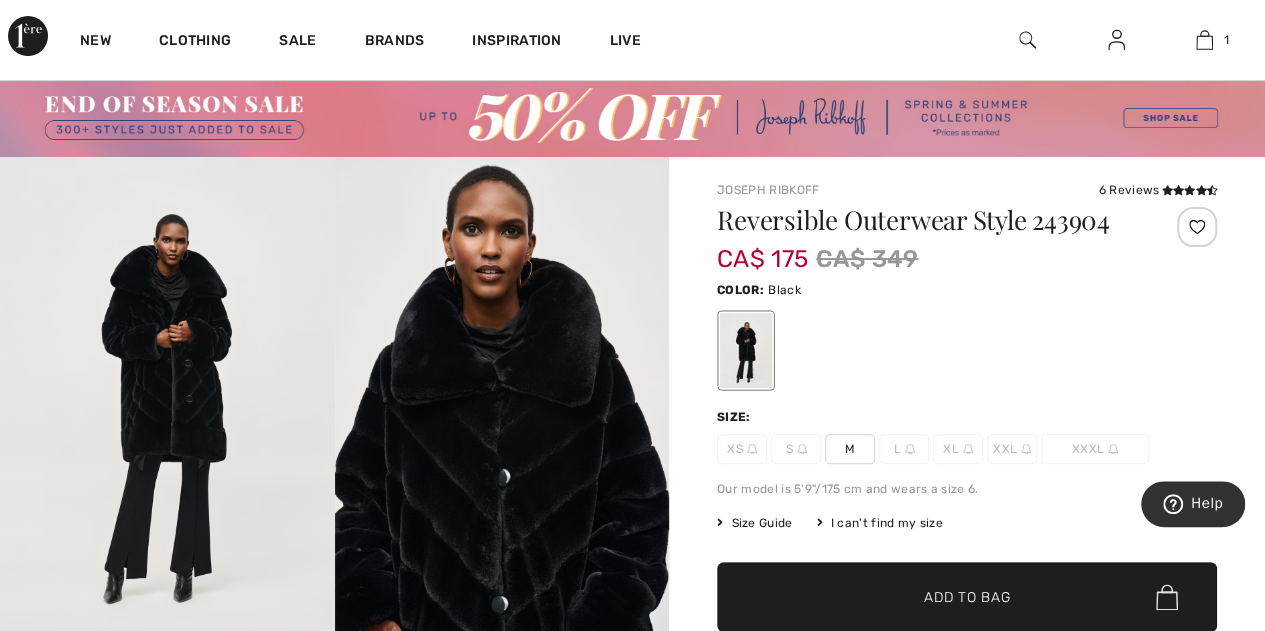 scroll, scrollTop: 0, scrollLeft: 0, axis: both 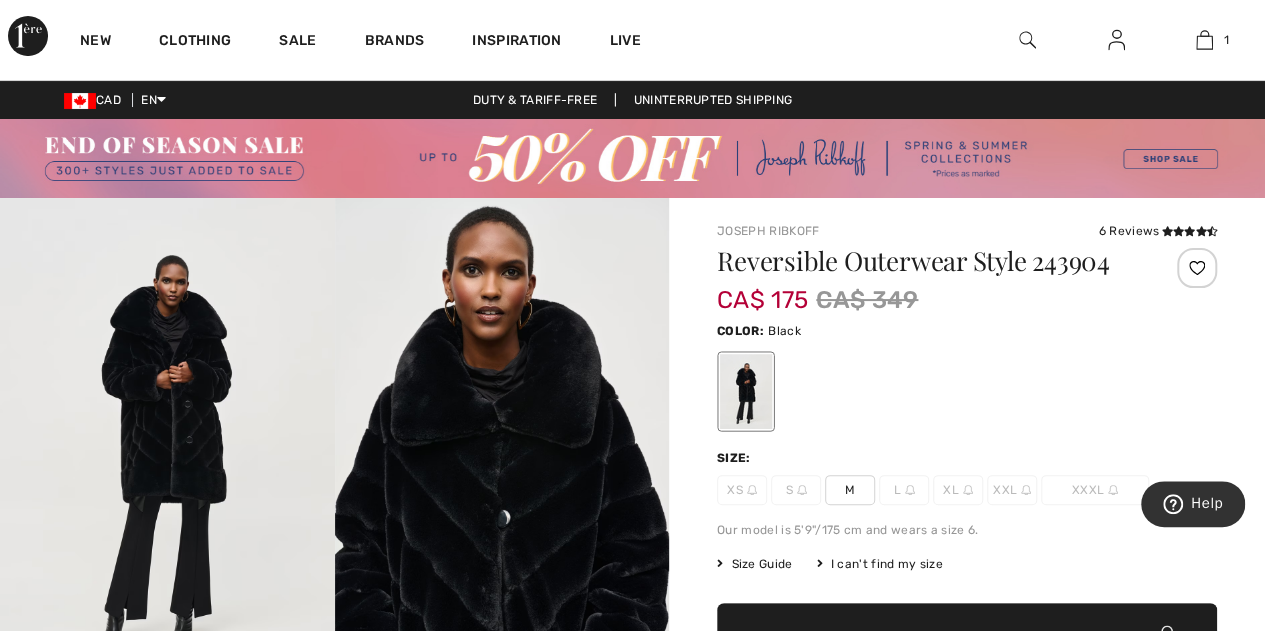 click at bounding box center (1204, 40) 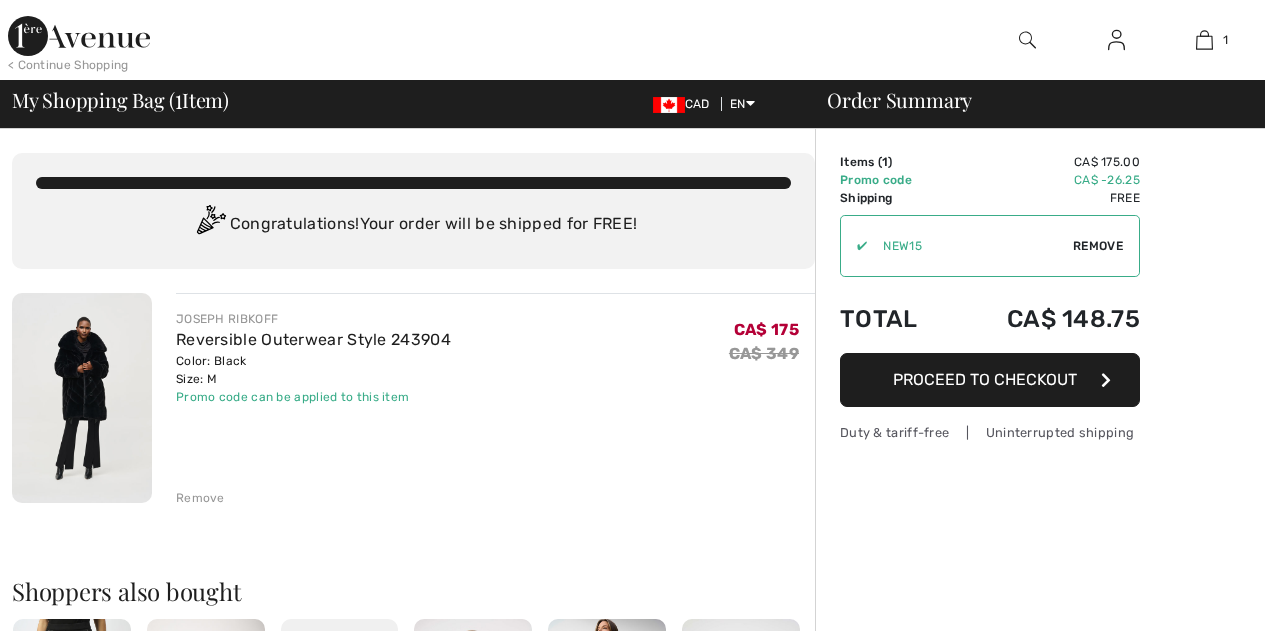 scroll, scrollTop: 0, scrollLeft: 0, axis: both 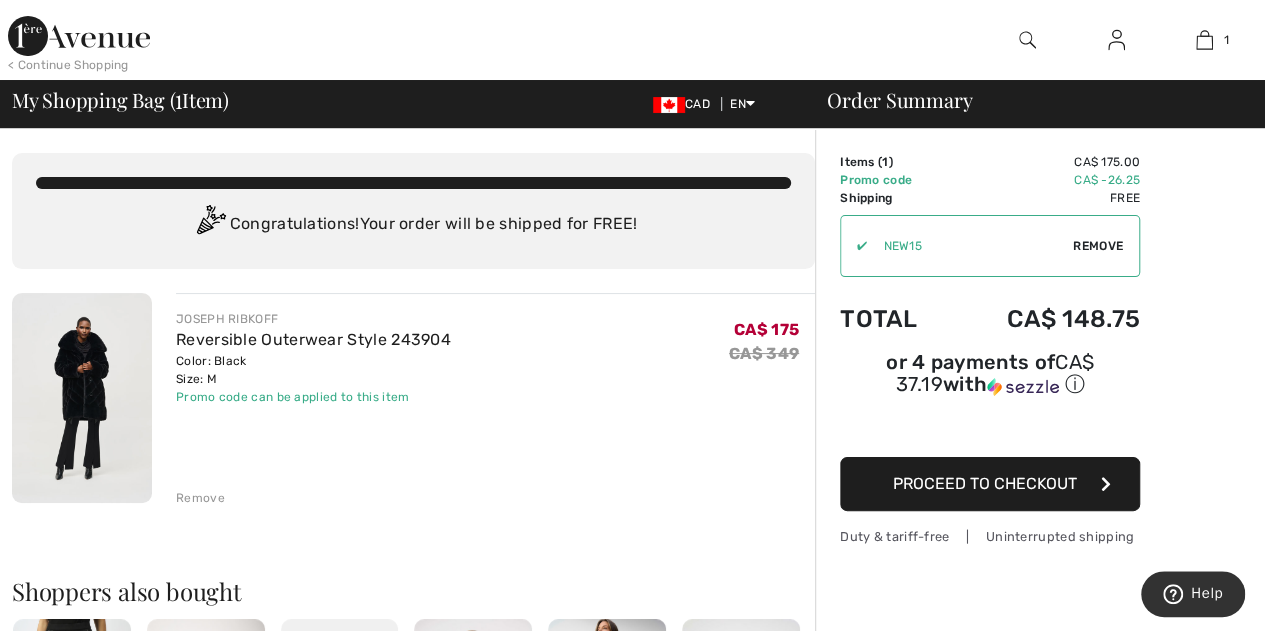 click on "[FIRST] RIBKOFF
Reversible Outerwear Style 243904
Color: Black
Size: M
Final Sale
Promo code can be applied to this item
CA$ 175
CA$ 349
CA$ 175
CA$ 349
Remove" at bounding box center [495, 400] 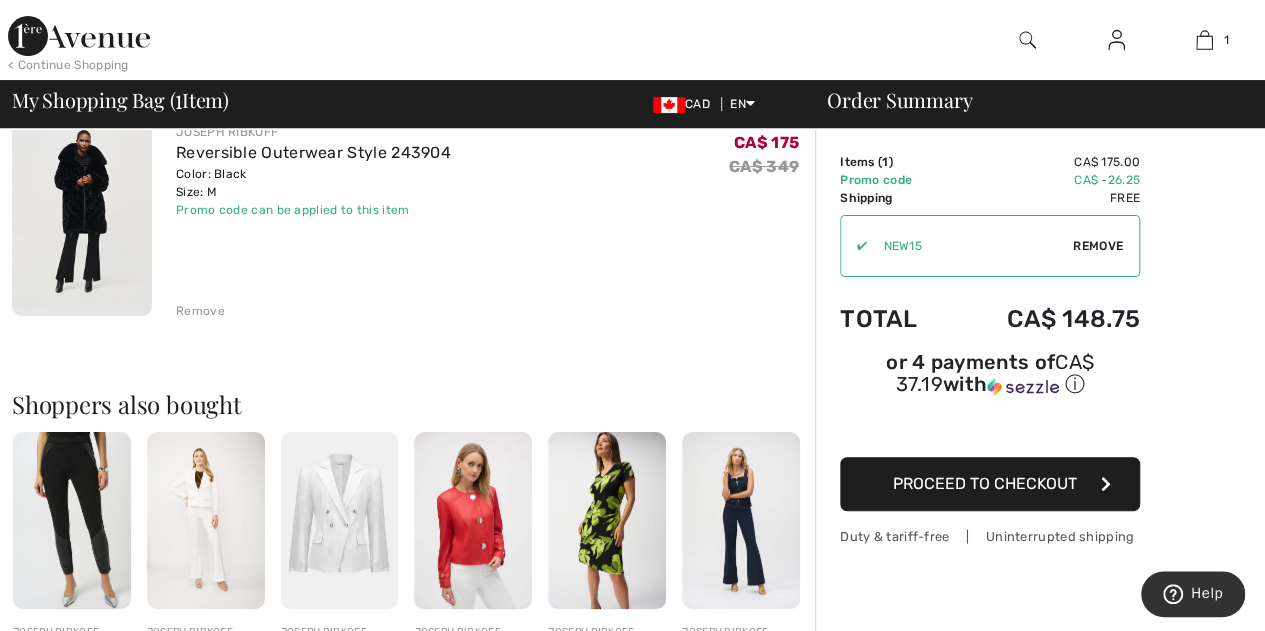 scroll, scrollTop: 0, scrollLeft: 0, axis: both 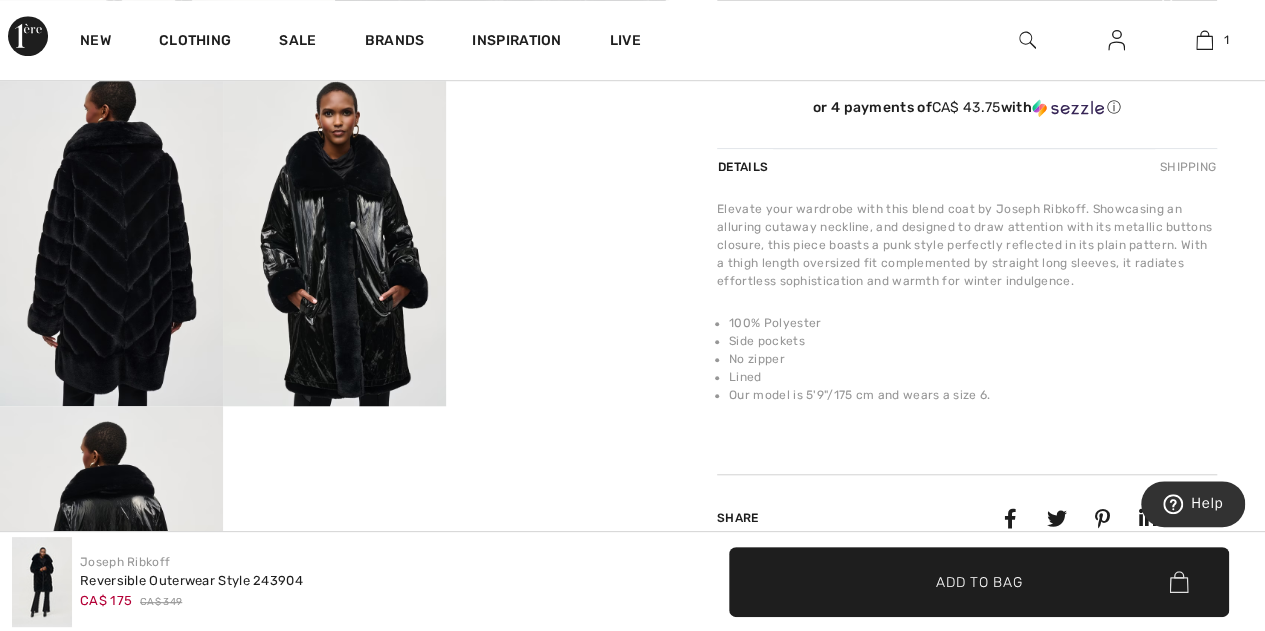click on "Side pockets" at bounding box center (973, 341) 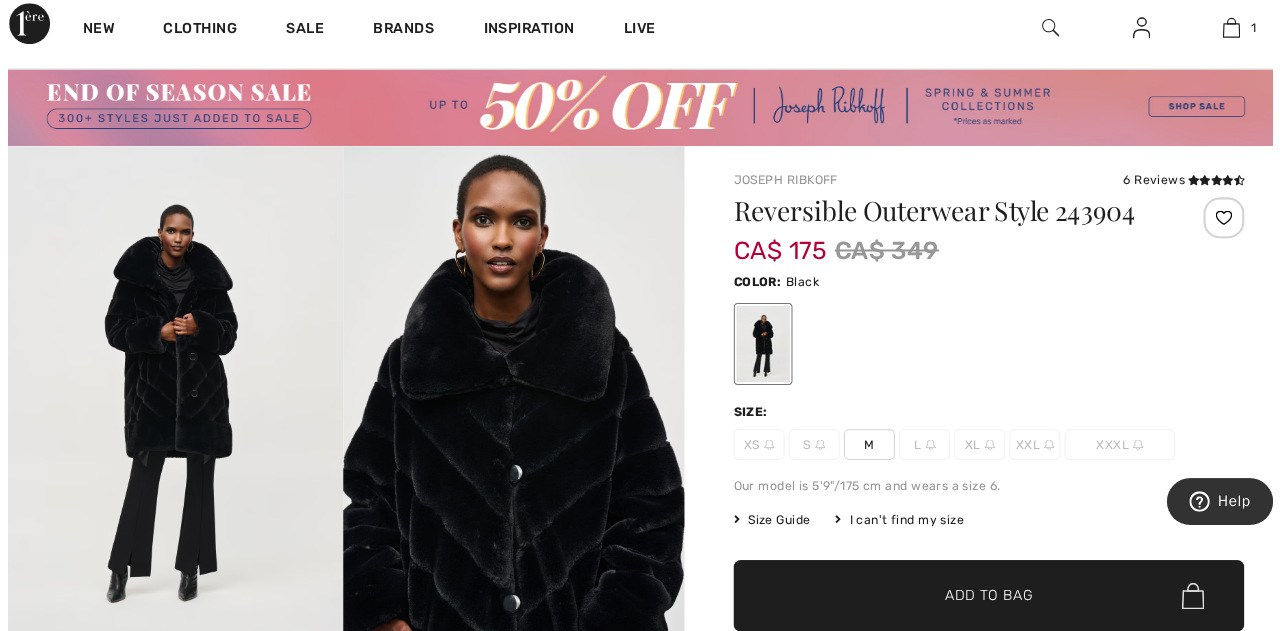 scroll, scrollTop: 0, scrollLeft: 0, axis: both 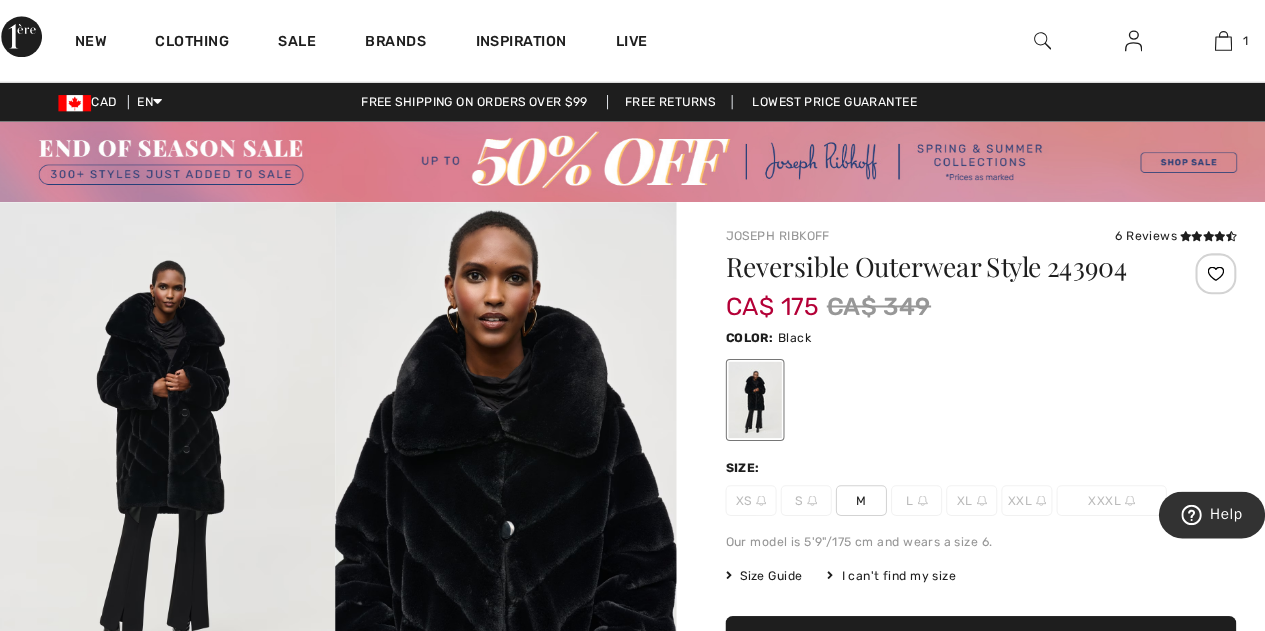 click at bounding box center (1027, 40) 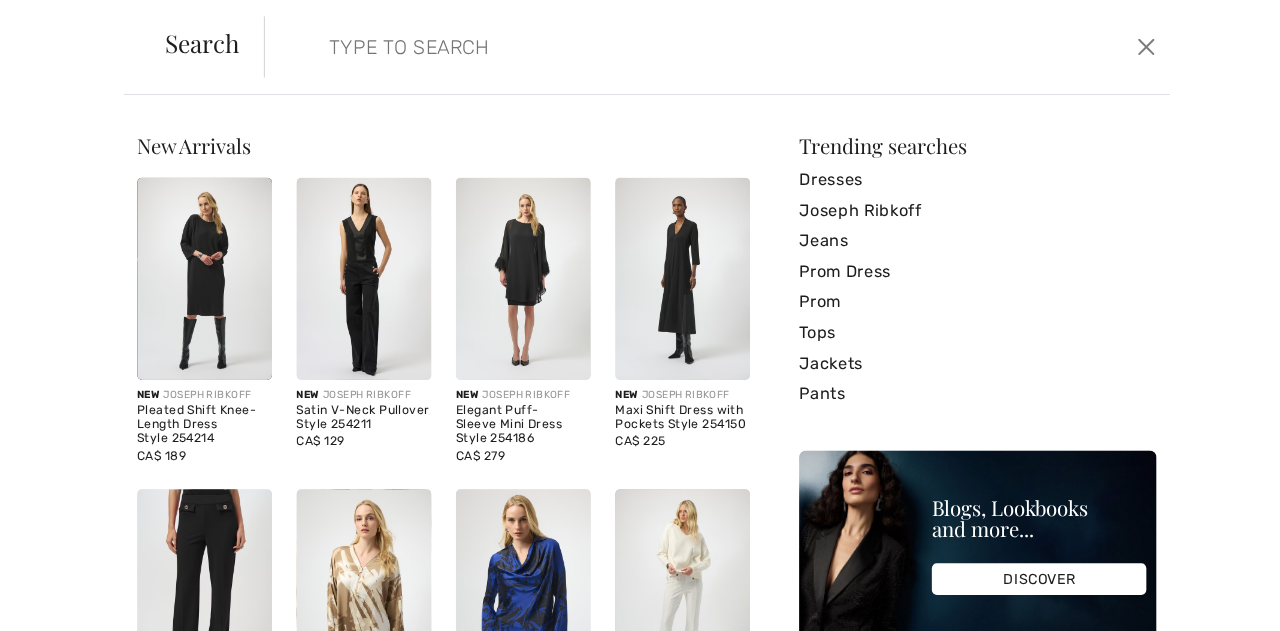 click at bounding box center [614, 46] 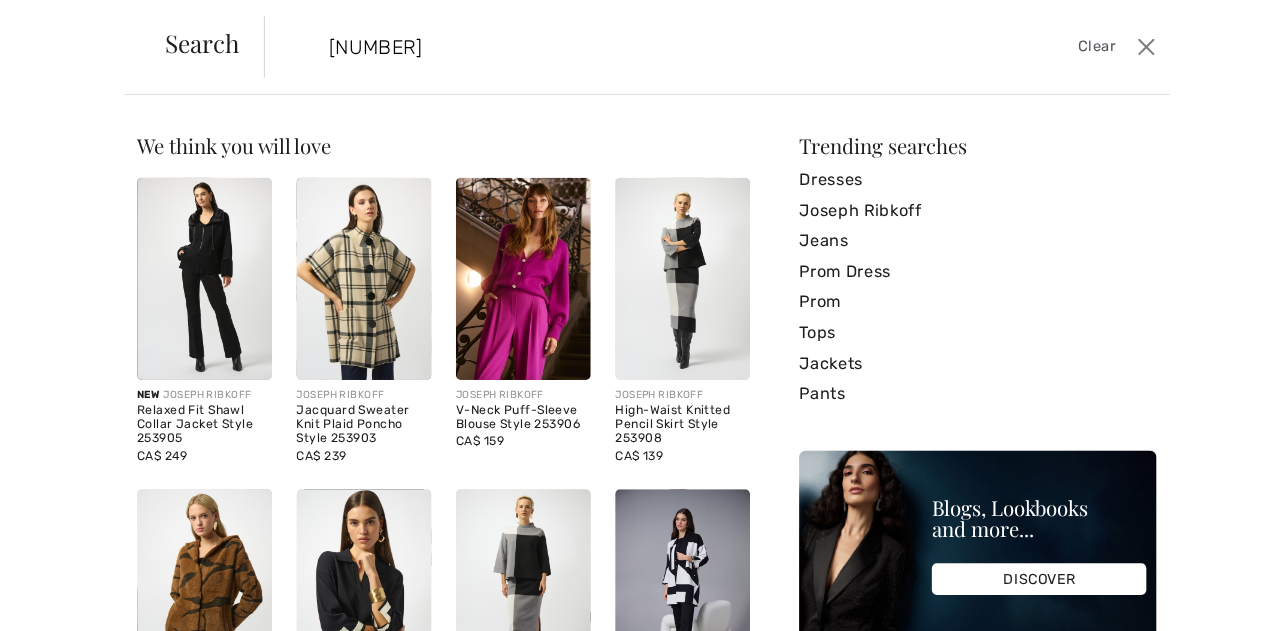type on "253906" 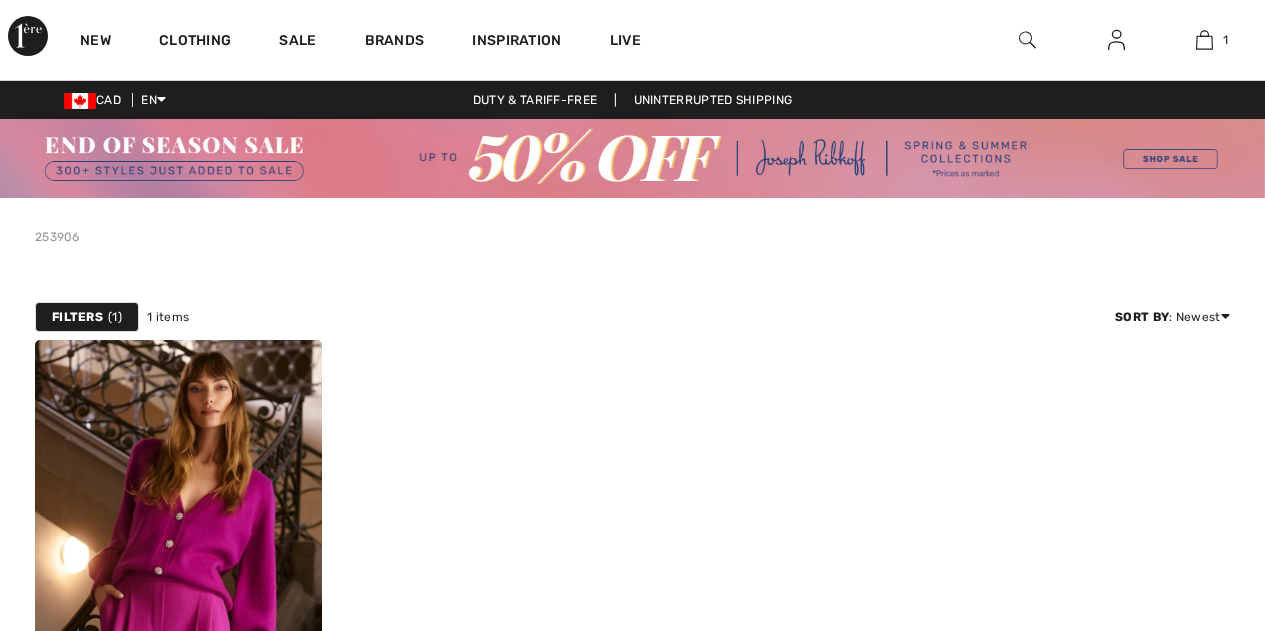 scroll, scrollTop: 0, scrollLeft: 0, axis: both 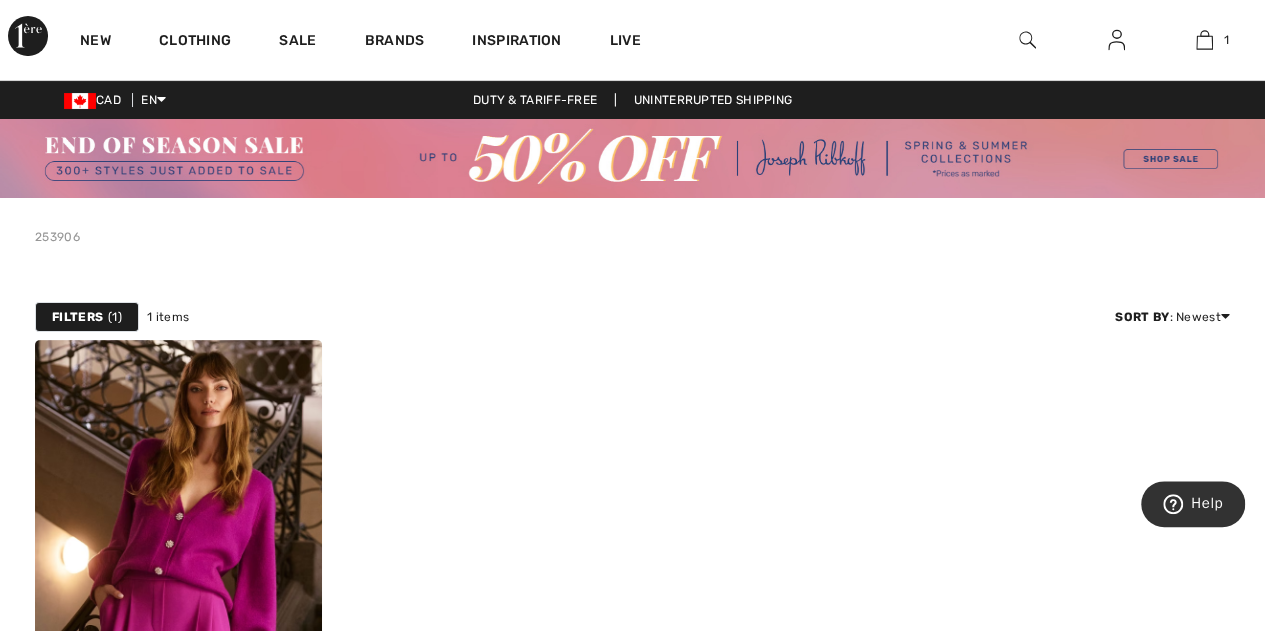 click at bounding box center [1027, 40] 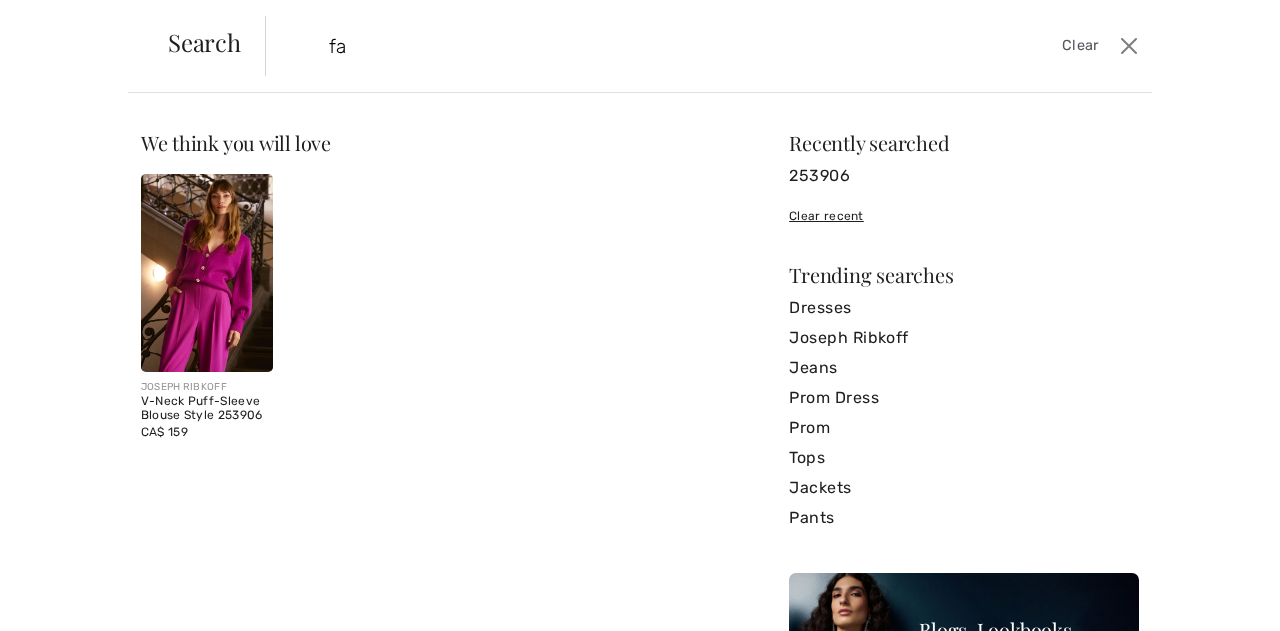 type on "f" 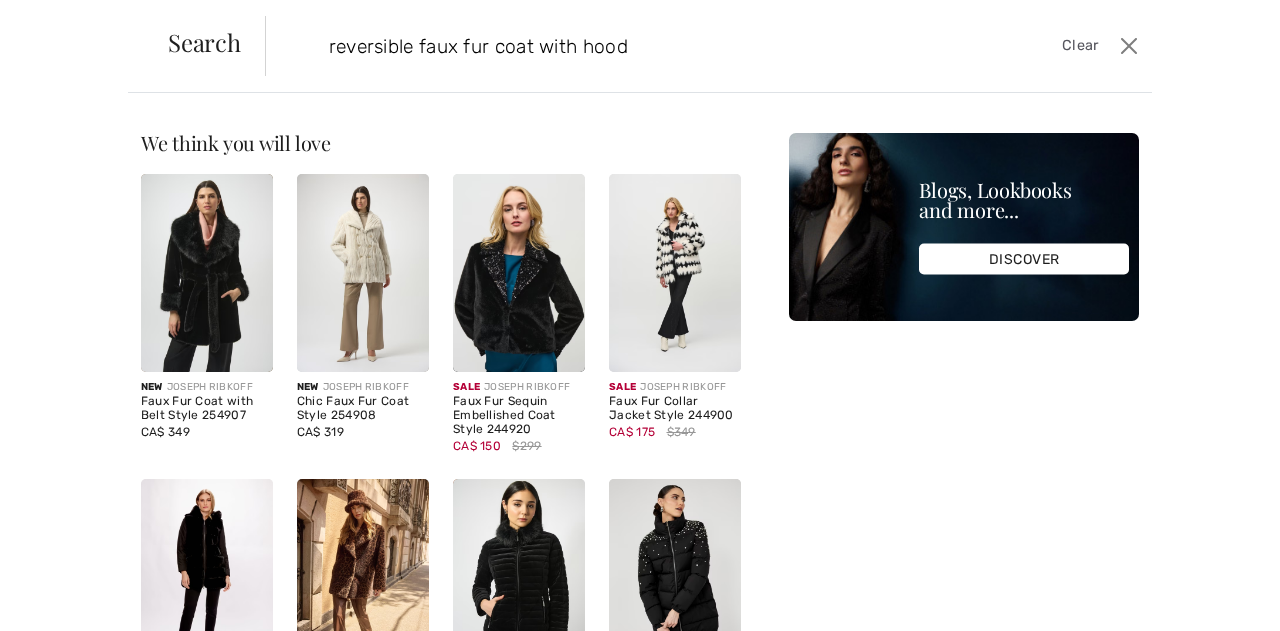 type on "reversible faux fur coat with hood" 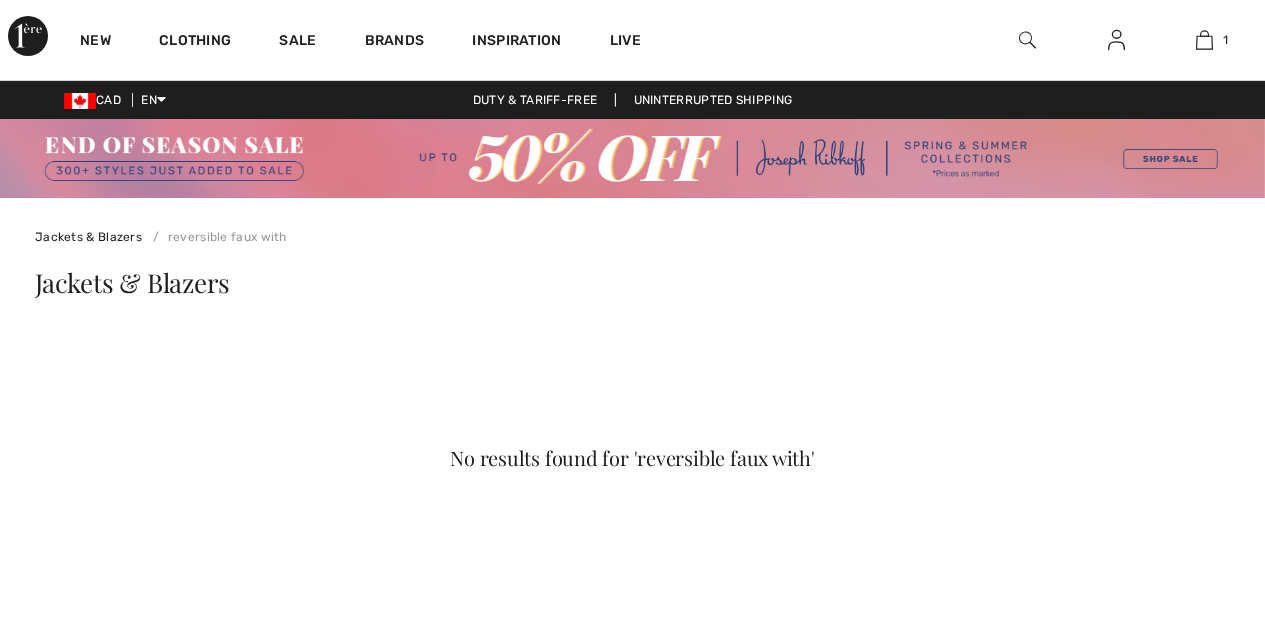 scroll, scrollTop: 0, scrollLeft: 0, axis: both 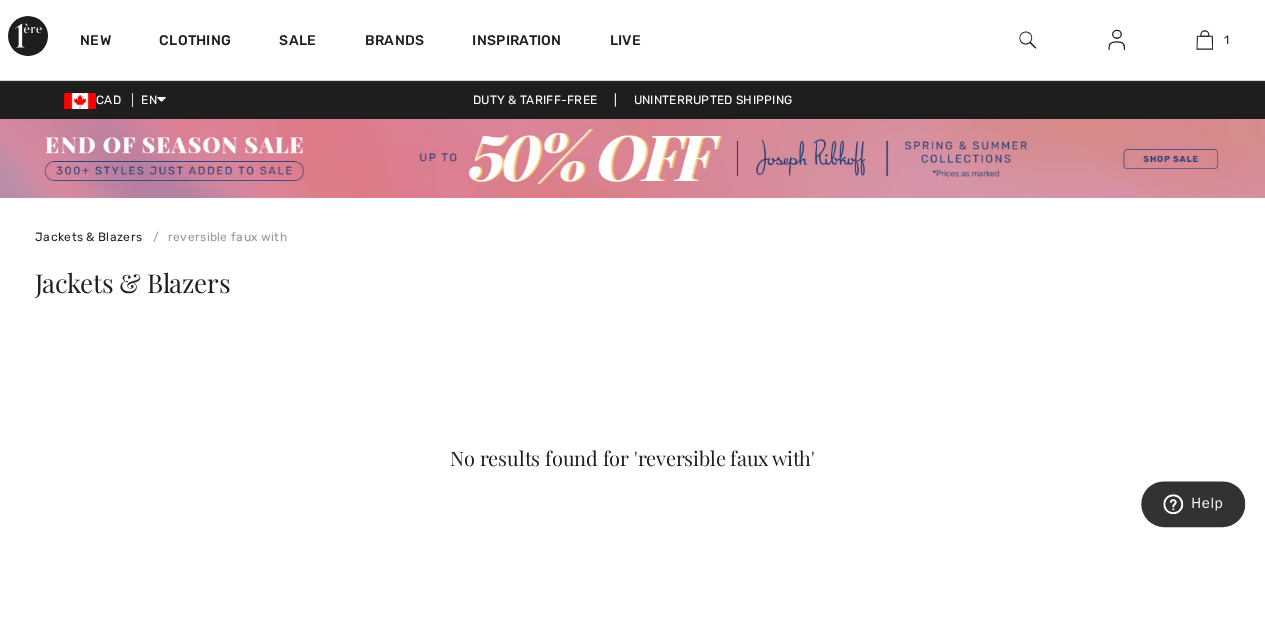 click on "Jackets & Blazers
reversible faux with
Jackets & Blazers
No results found for 'reversible faux with'" at bounding box center [632, 404] 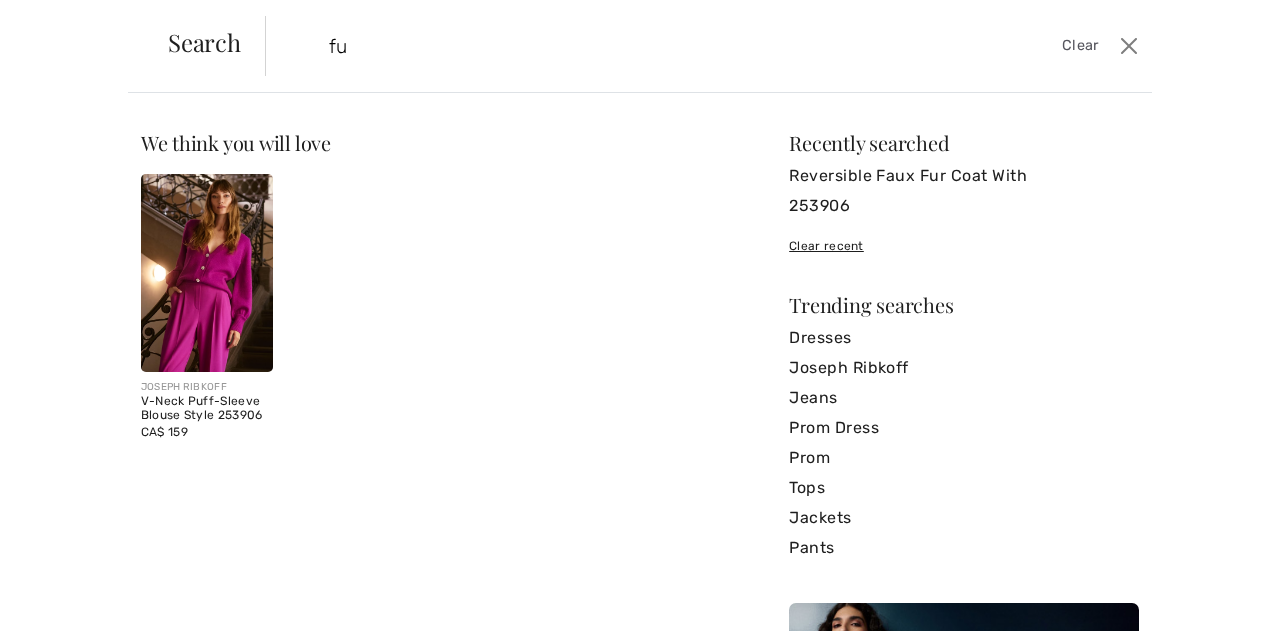 type on "f" 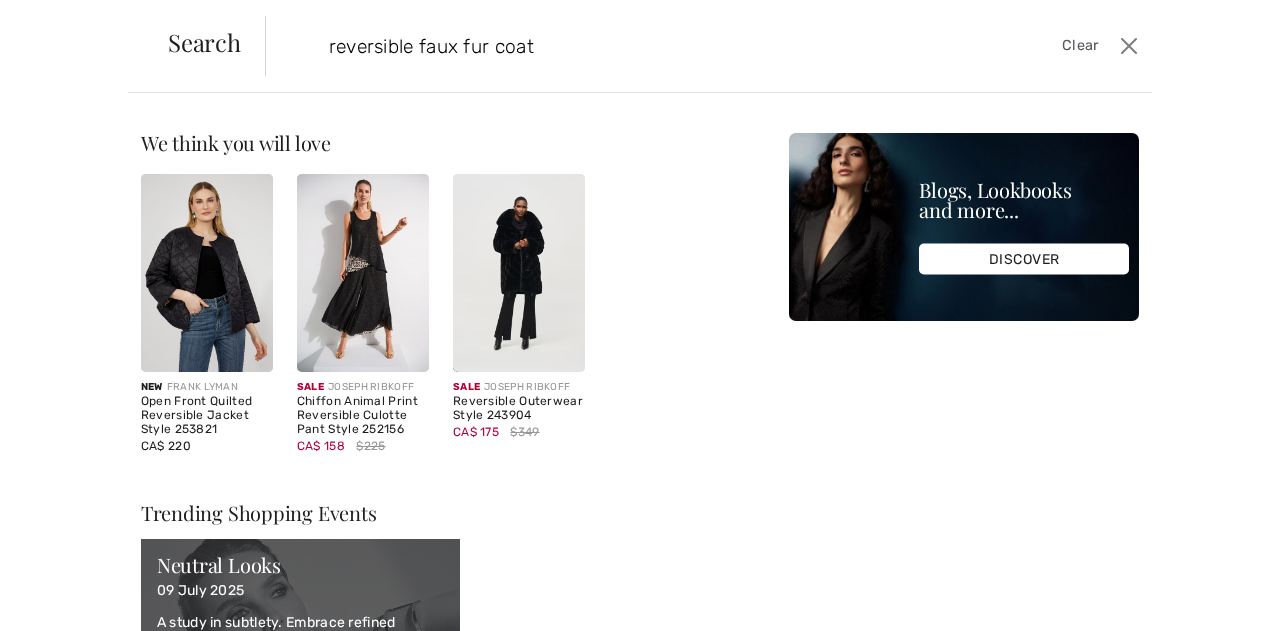 type on "reversible faux fur coat" 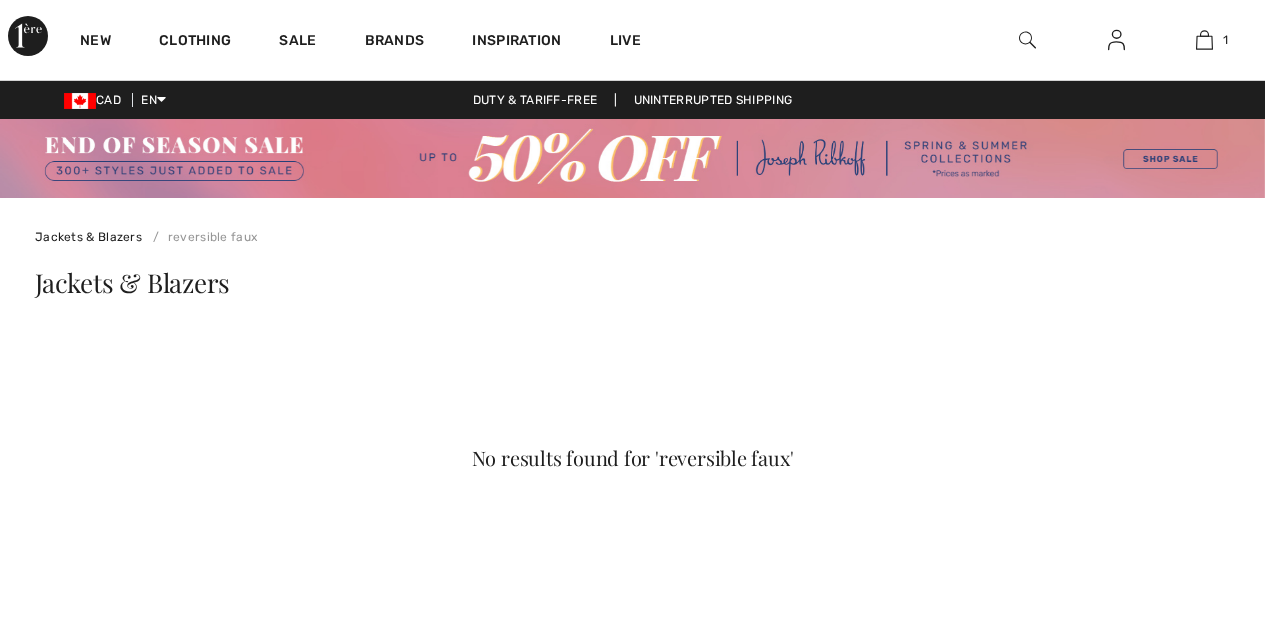 scroll, scrollTop: 0, scrollLeft: 0, axis: both 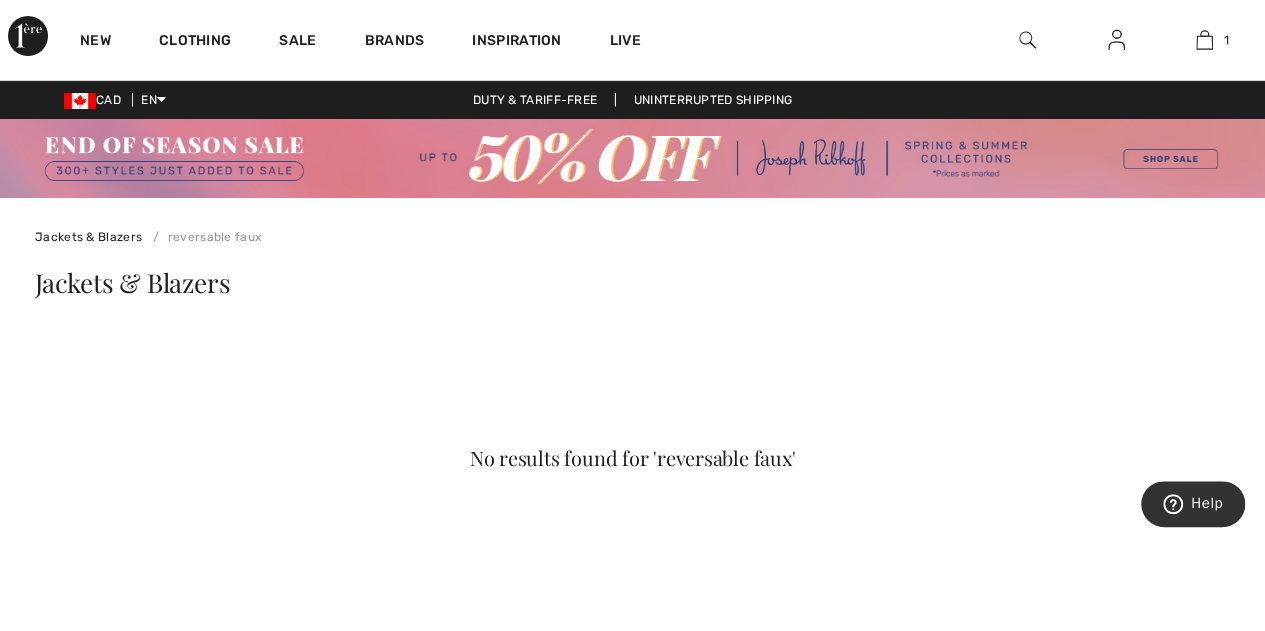 click at bounding box center [1027, 40] 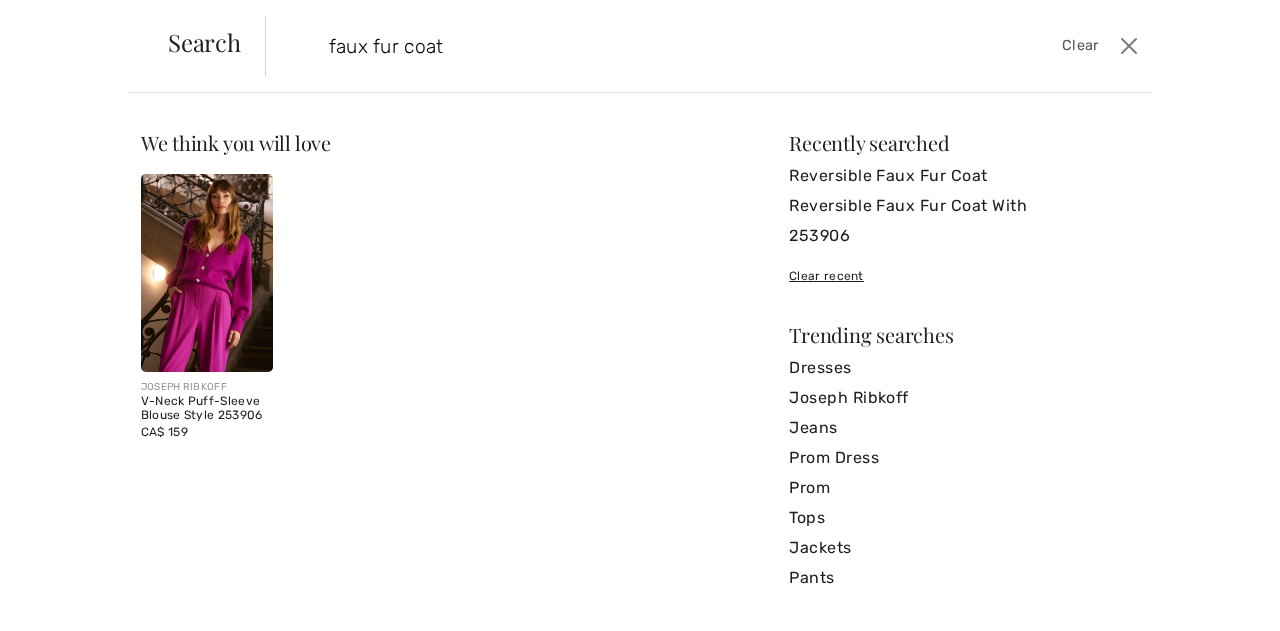 type on "faux fur coat" 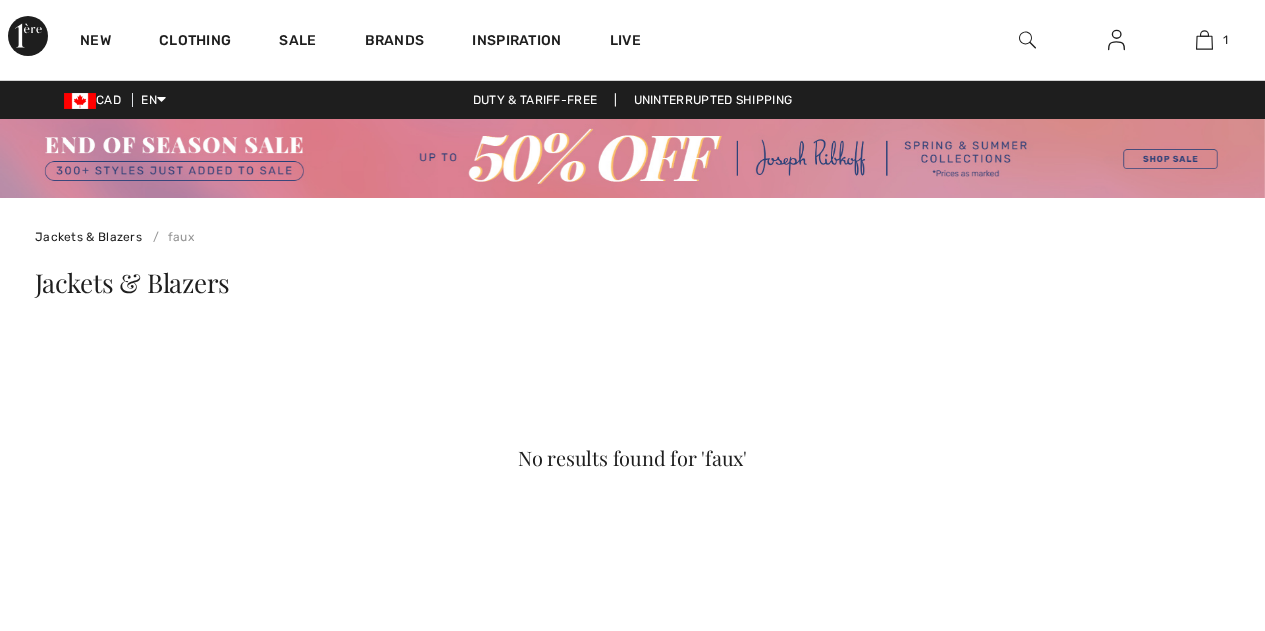 scroll, scrollTop: 0, scrollLeft: 0, axis: both 